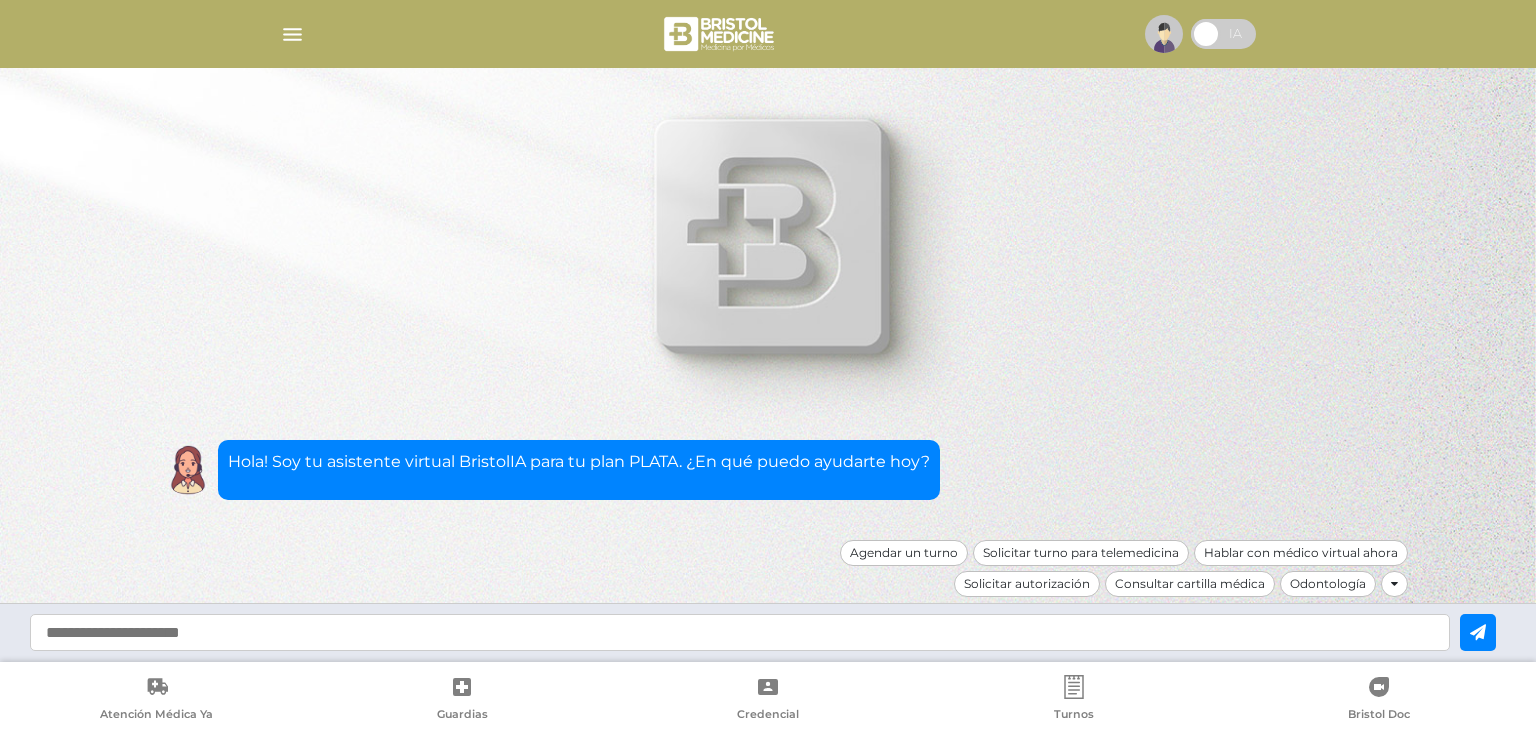scroll, scrollTop: 0, scrollLeft: 0, axis: both 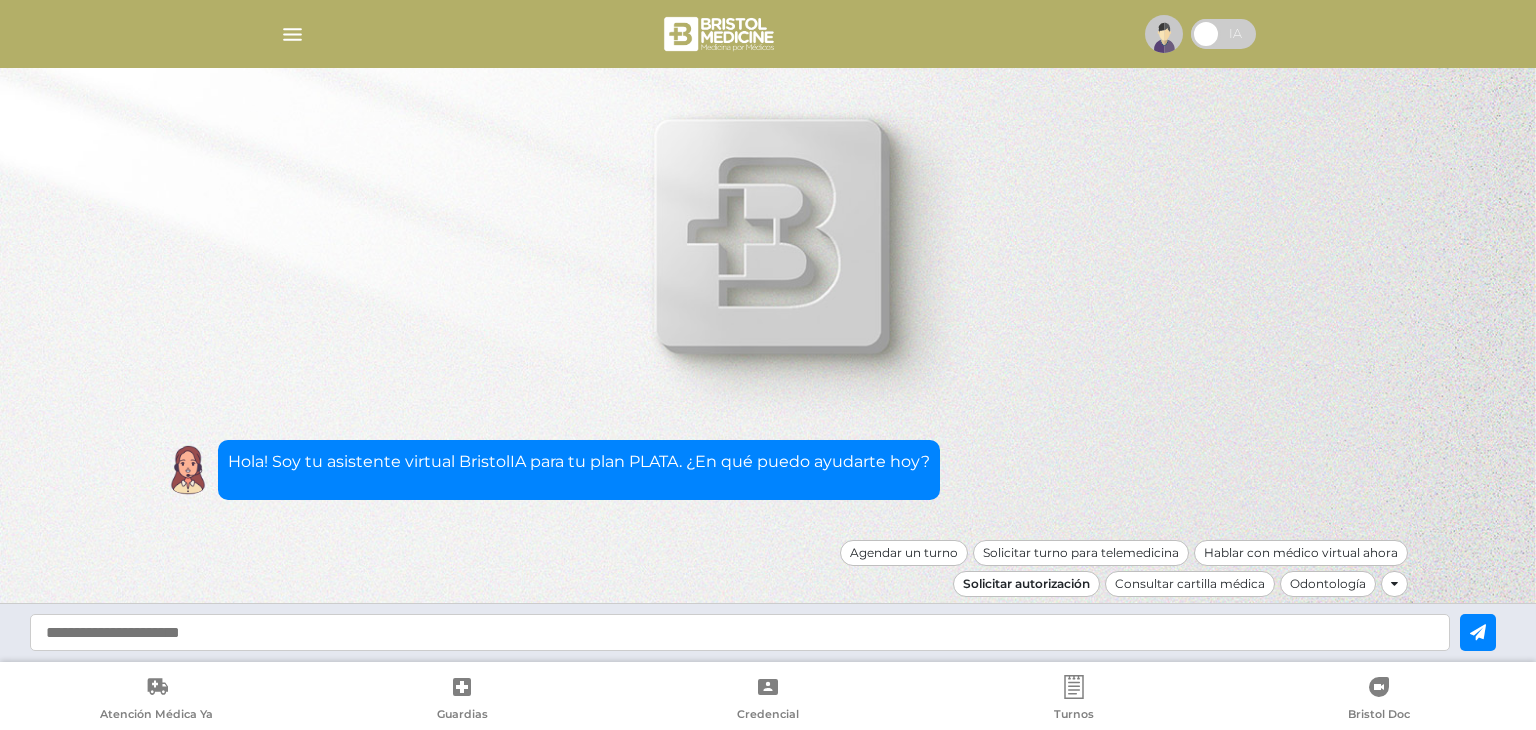 click on "Solicitar autorización" at bounding box center [1026, 584] 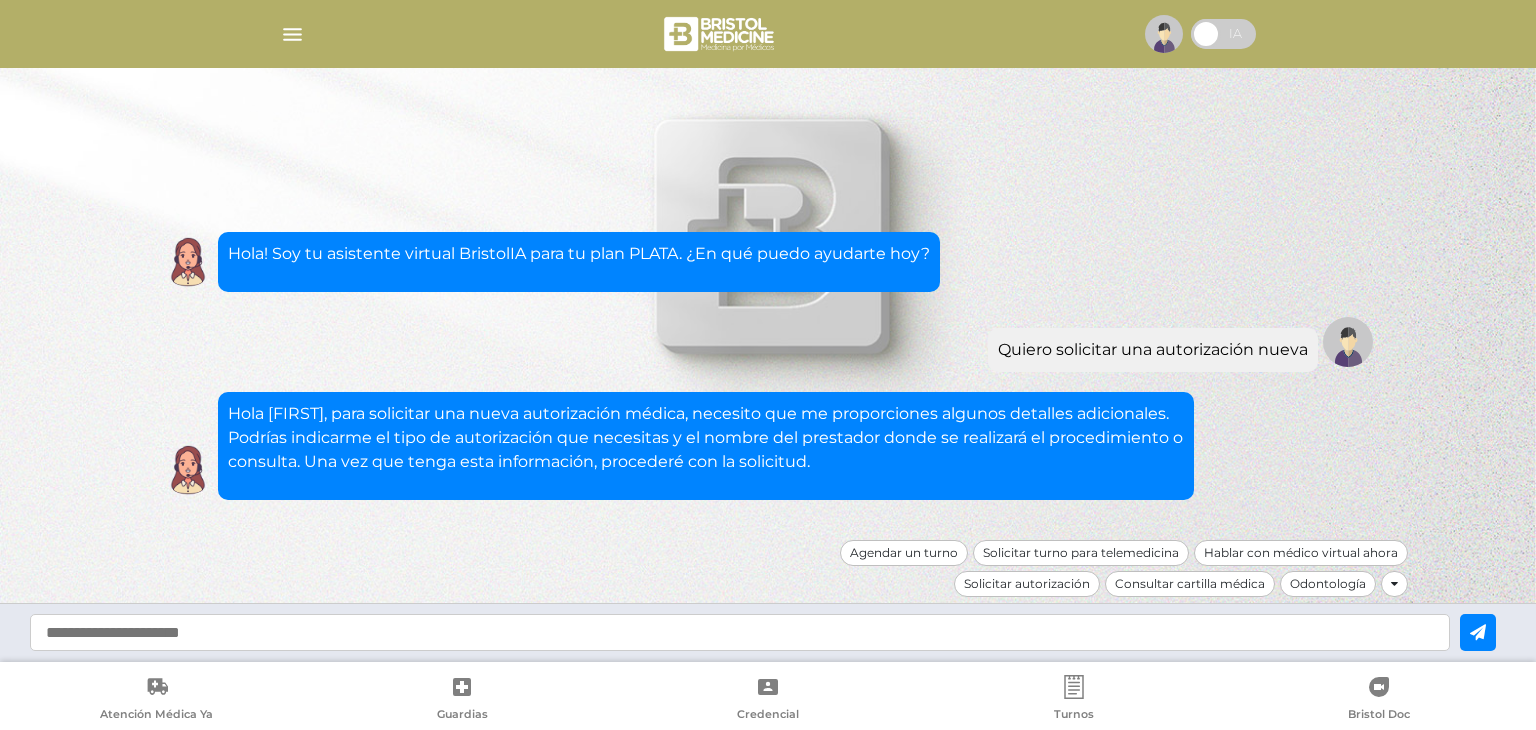 click at bounding box center (1394, 584) 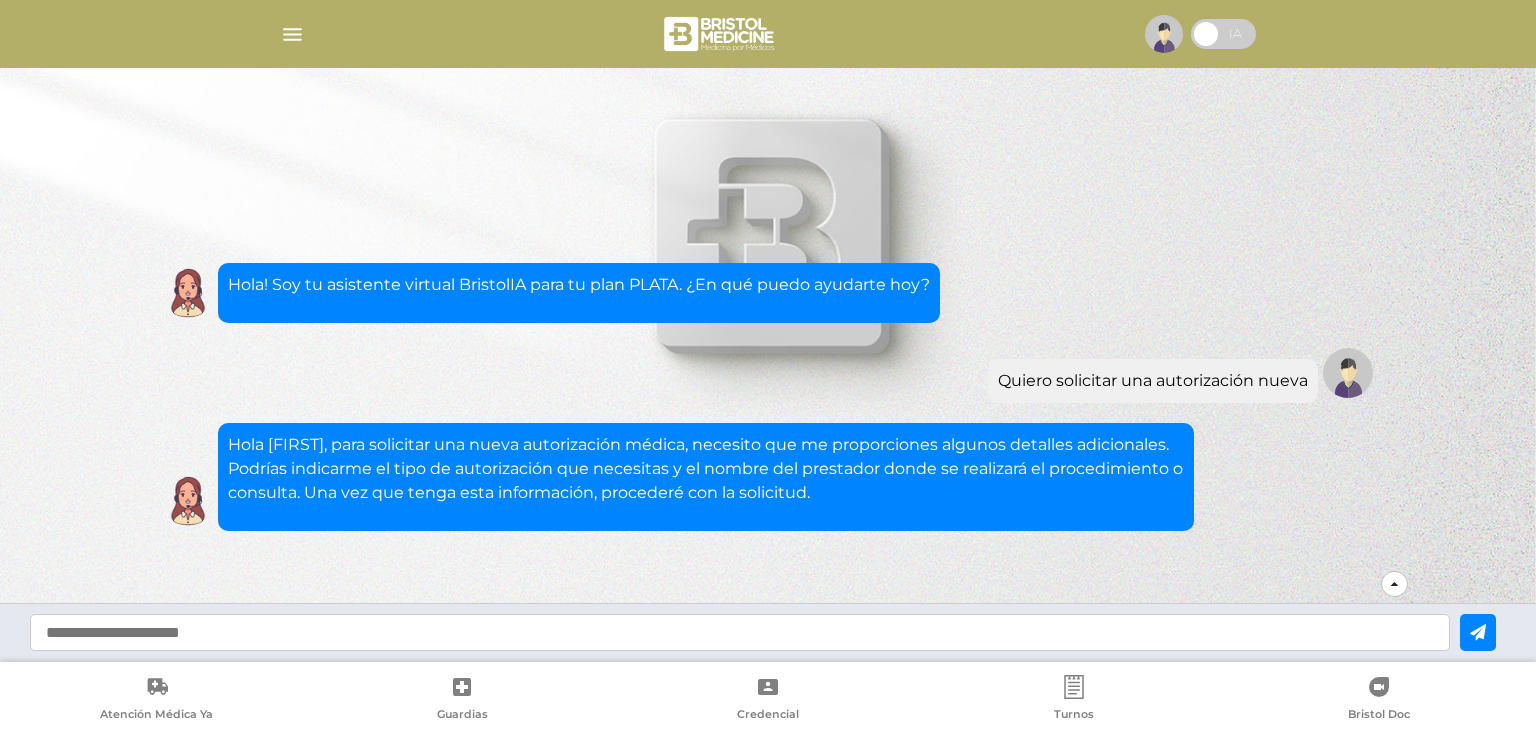 click at bounding box center (1394, 584) 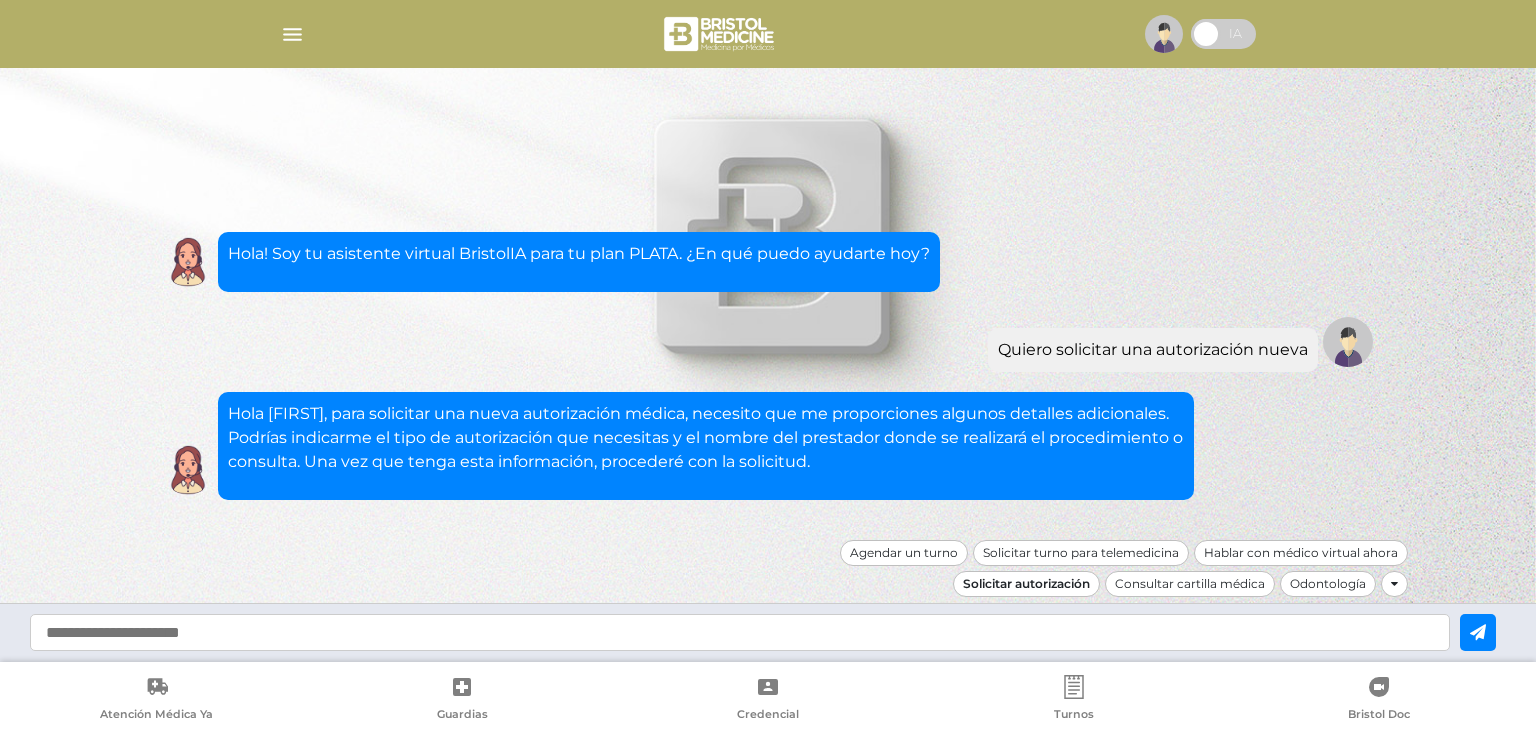 click on "Solicitar autorización" at bounding box center [1026, 584] 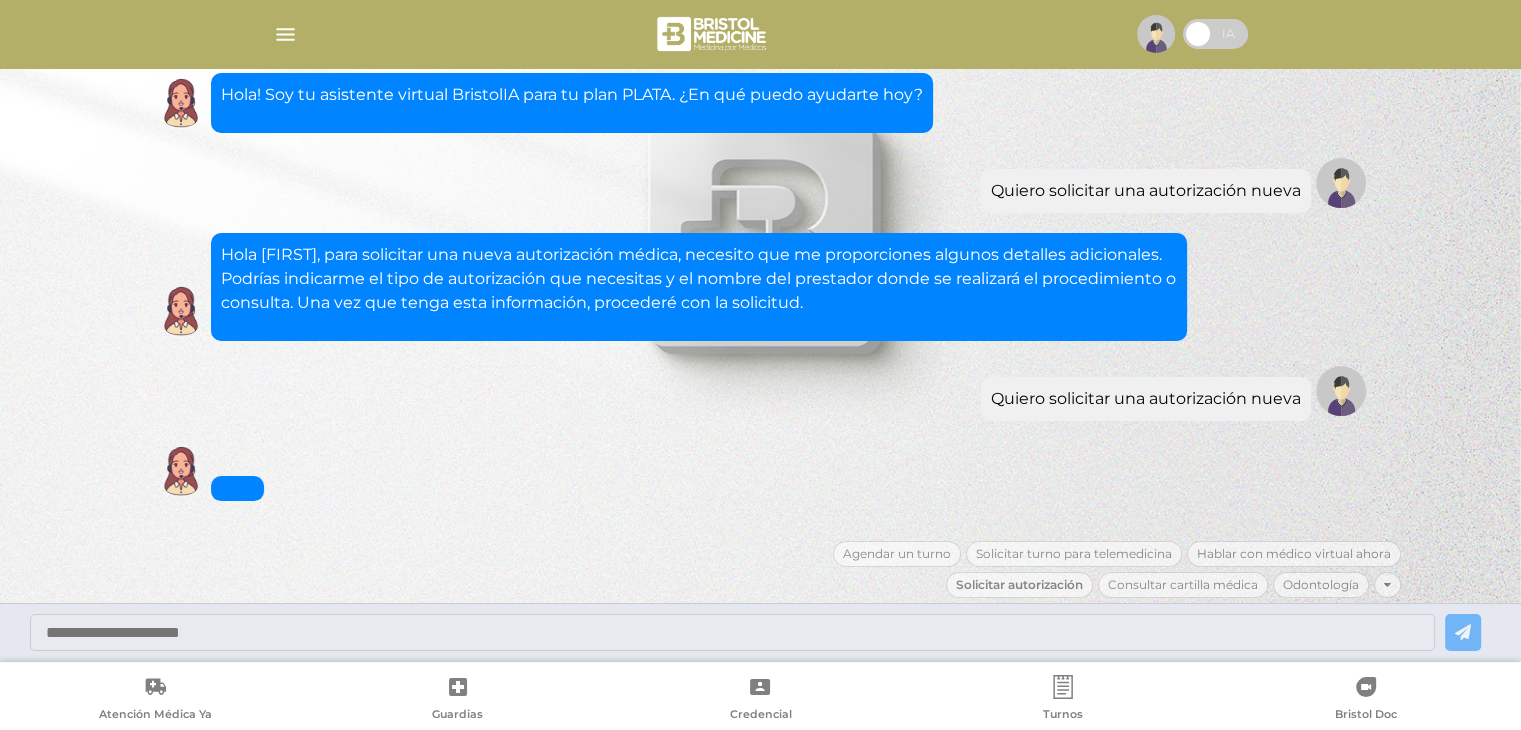 scroll, scrollTop: 41, scrollLeft: 0, axis: vertical 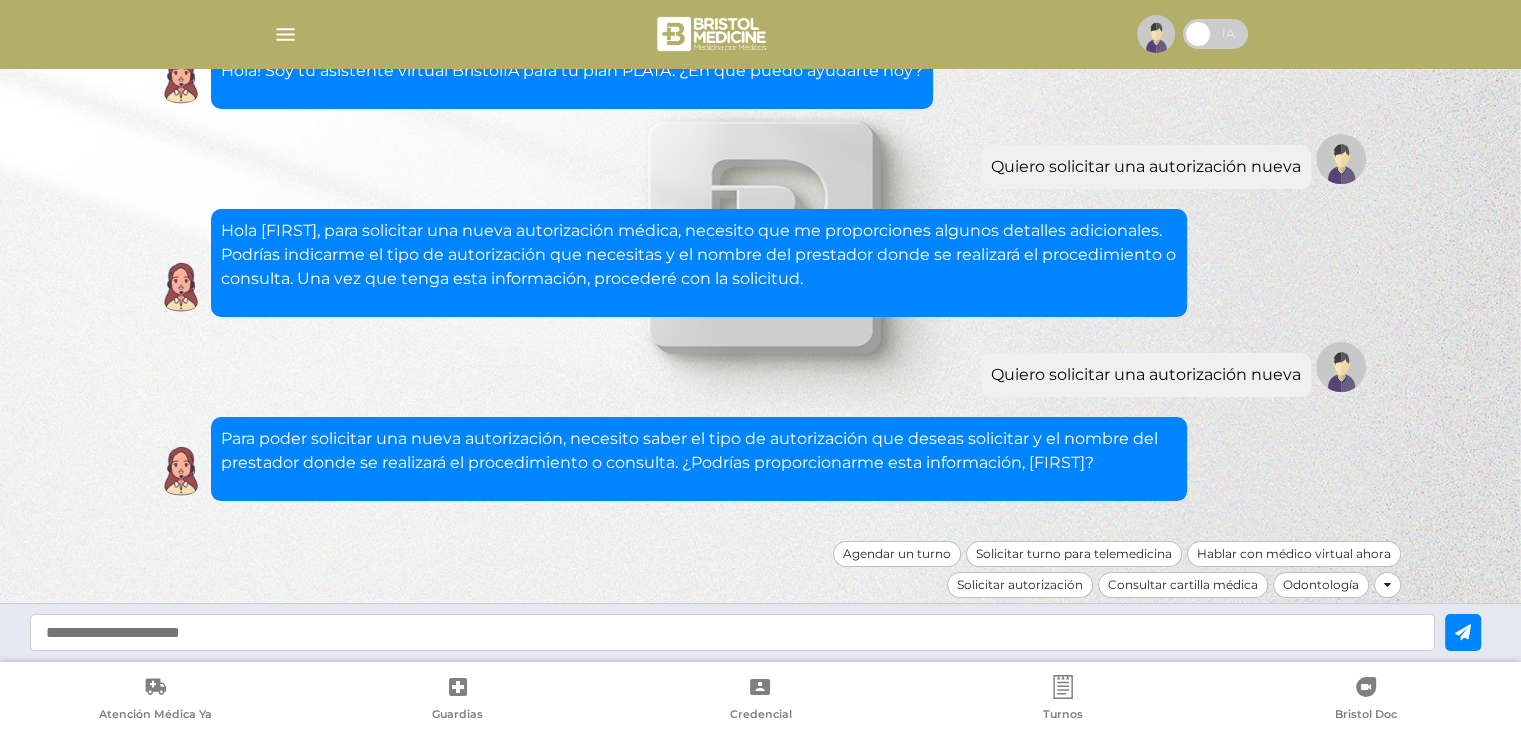 click at bounding box center [732, 632] 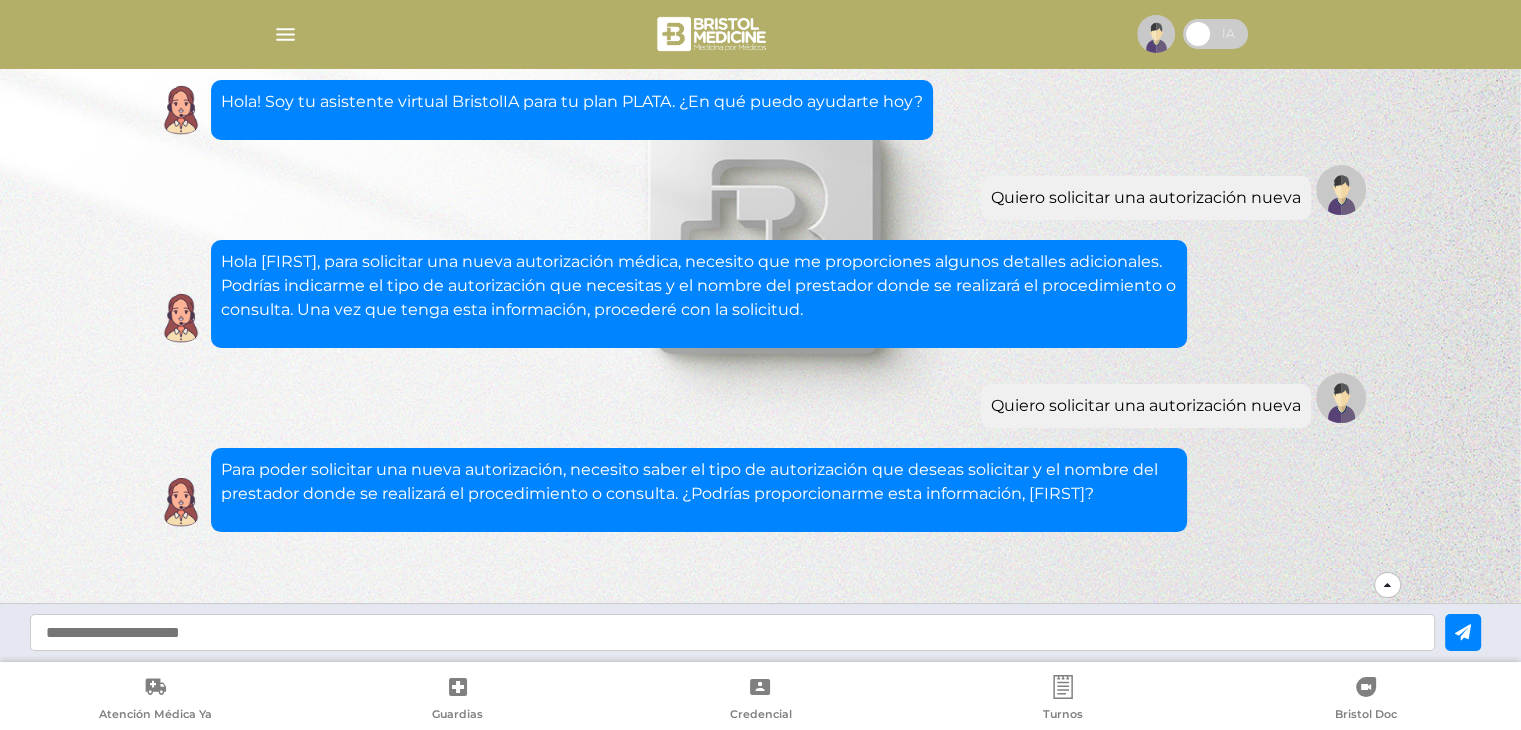 click at bounding box center (1387, 585) 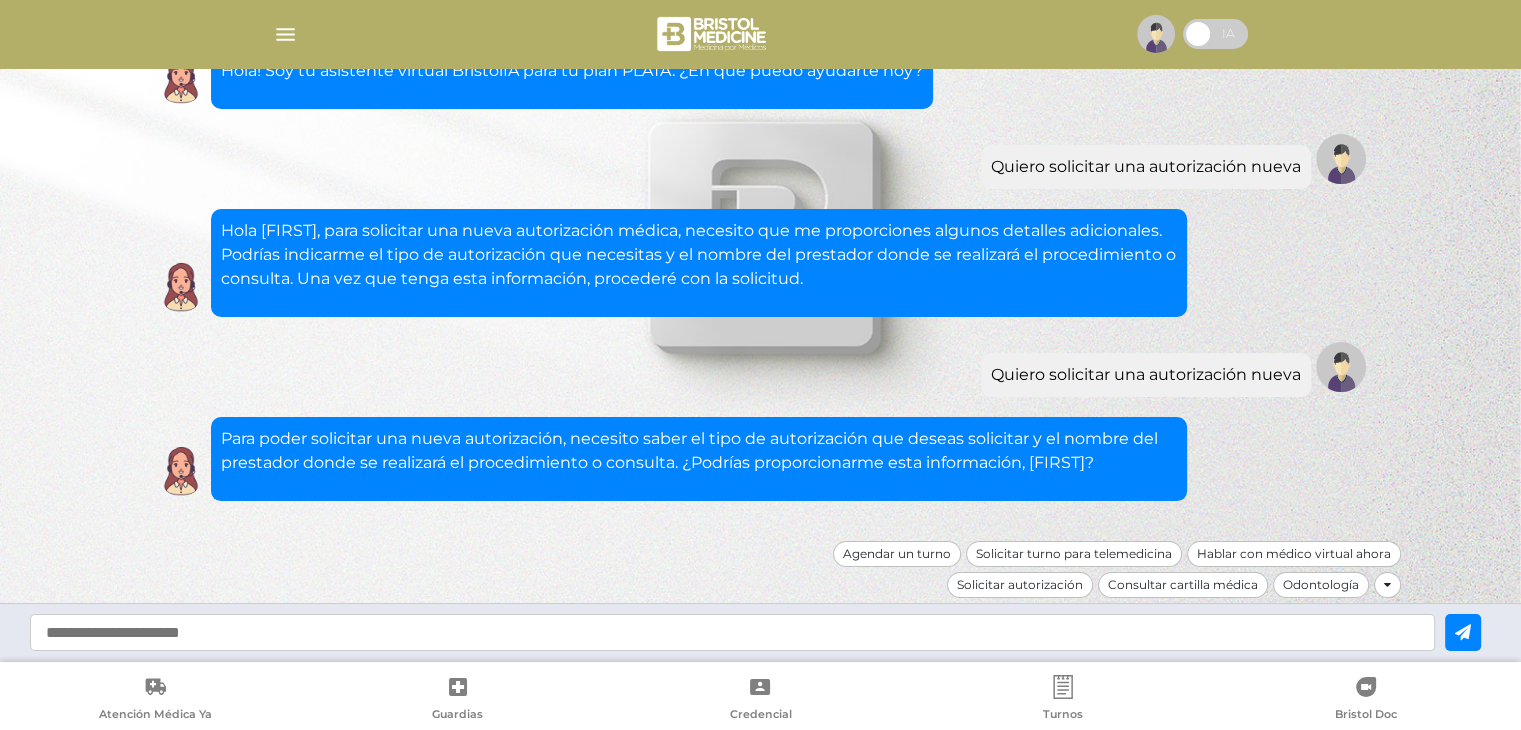 click at bounding box center (732, 632) 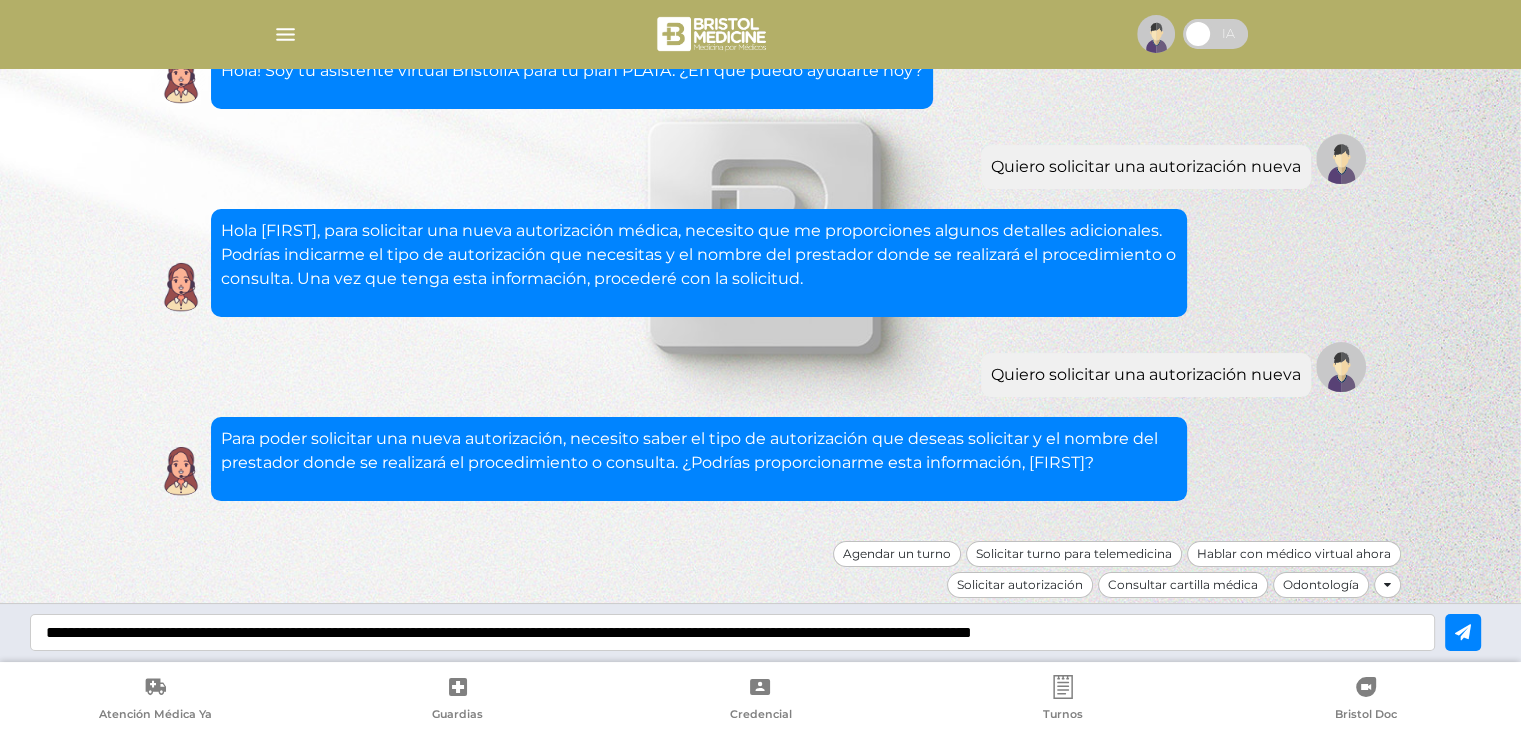 type on "**********" 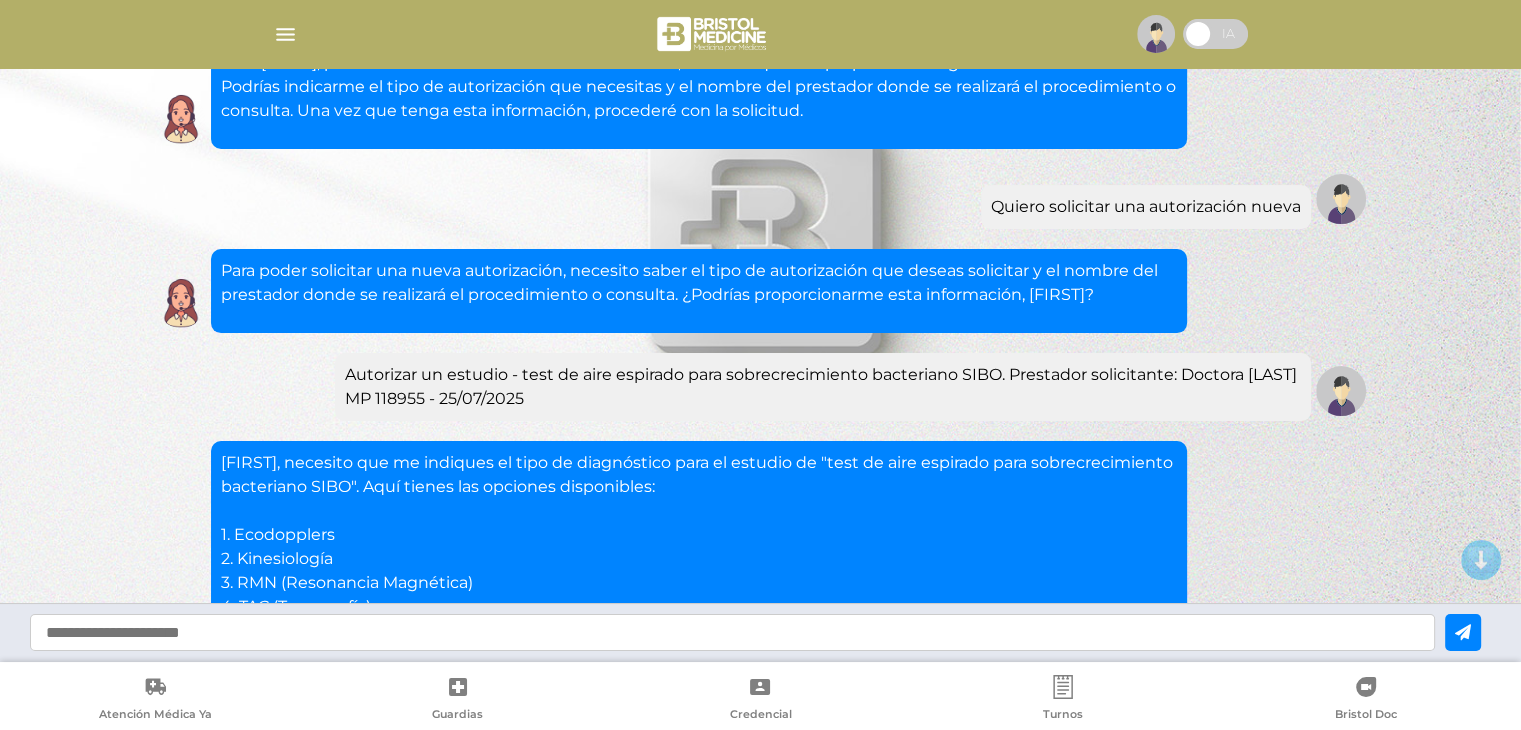 scroll, scrollTop: 569, scrollLeft: 0, axis: vertical 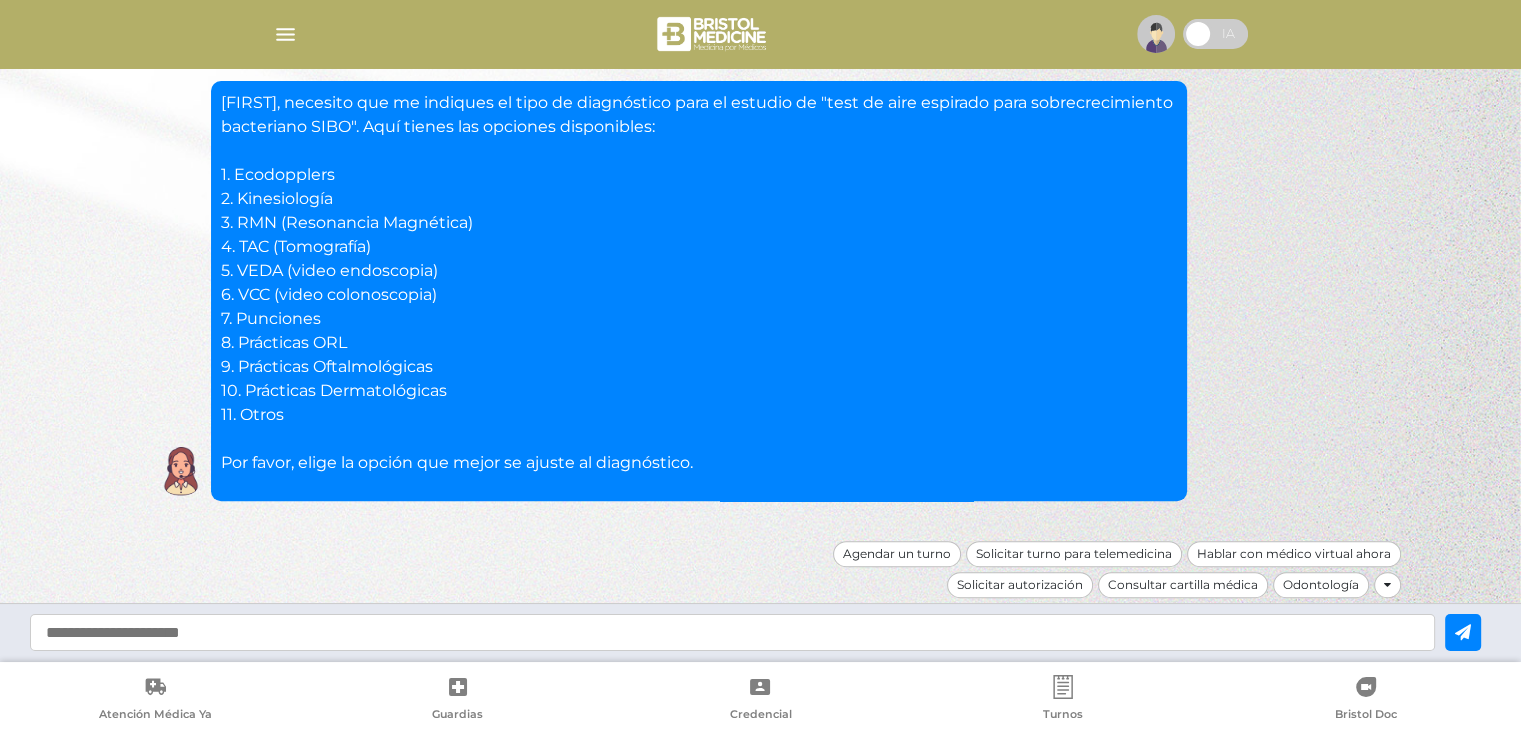 click at bounding box center [732, 632] 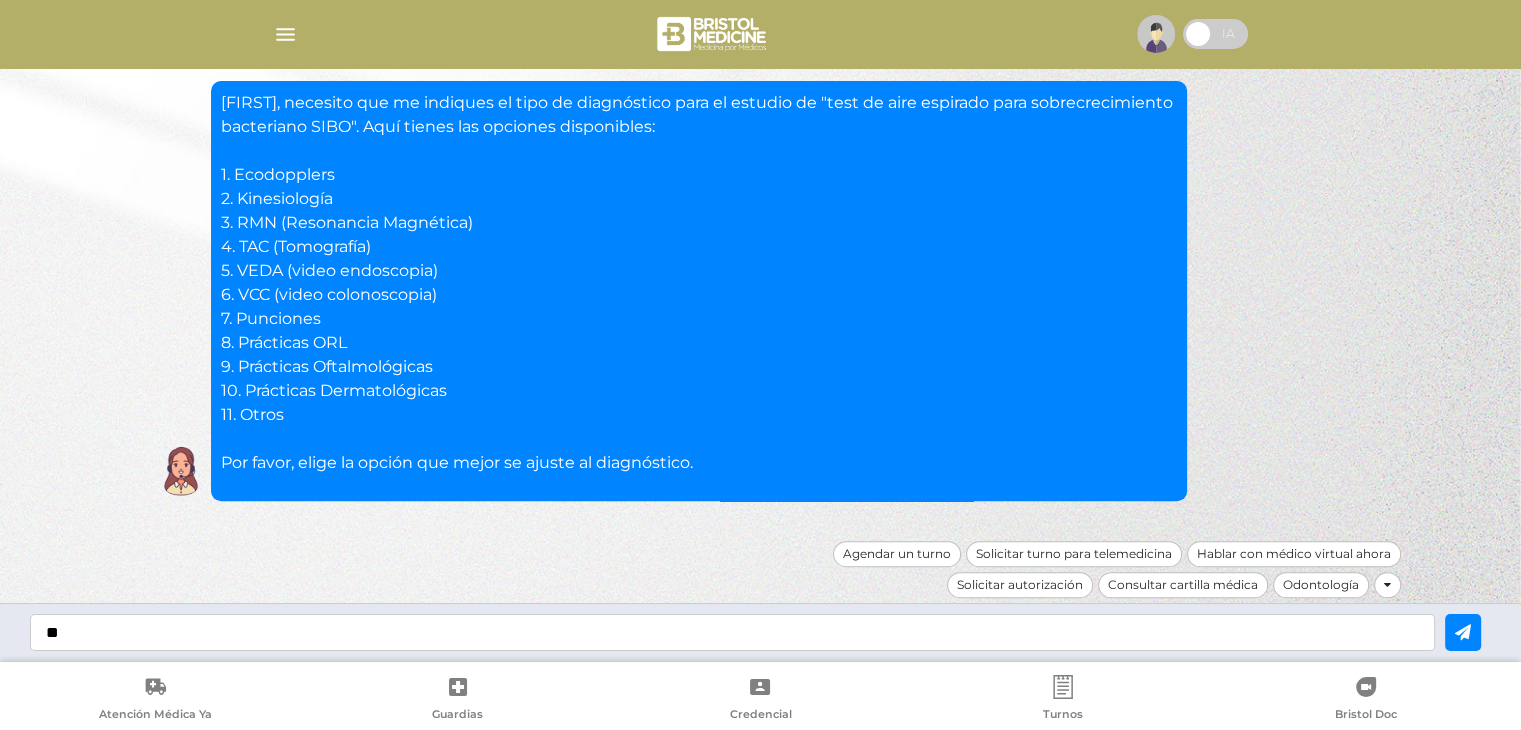 type on "**" 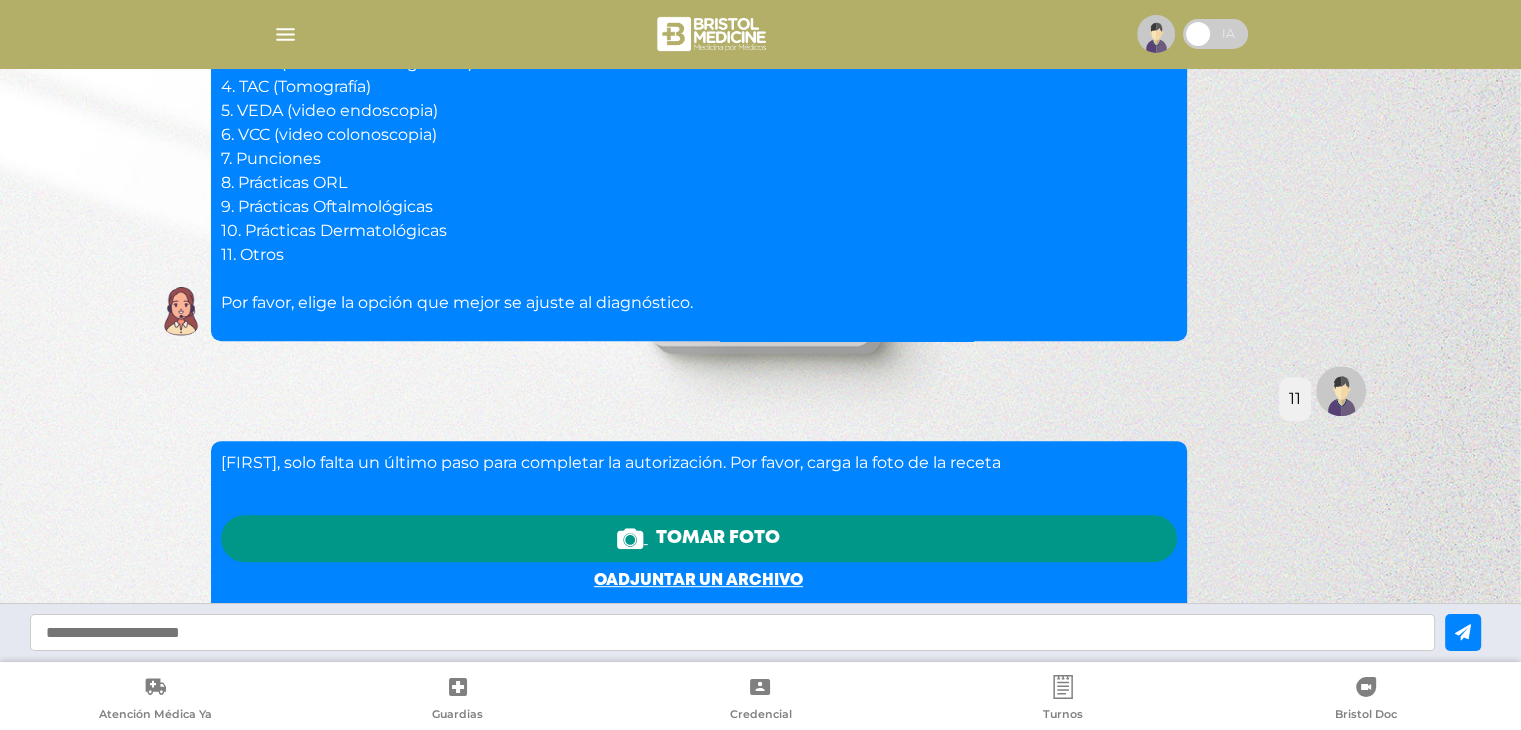 scroll, scrollTop: 976, scrollLeft: 0, axis: vertical 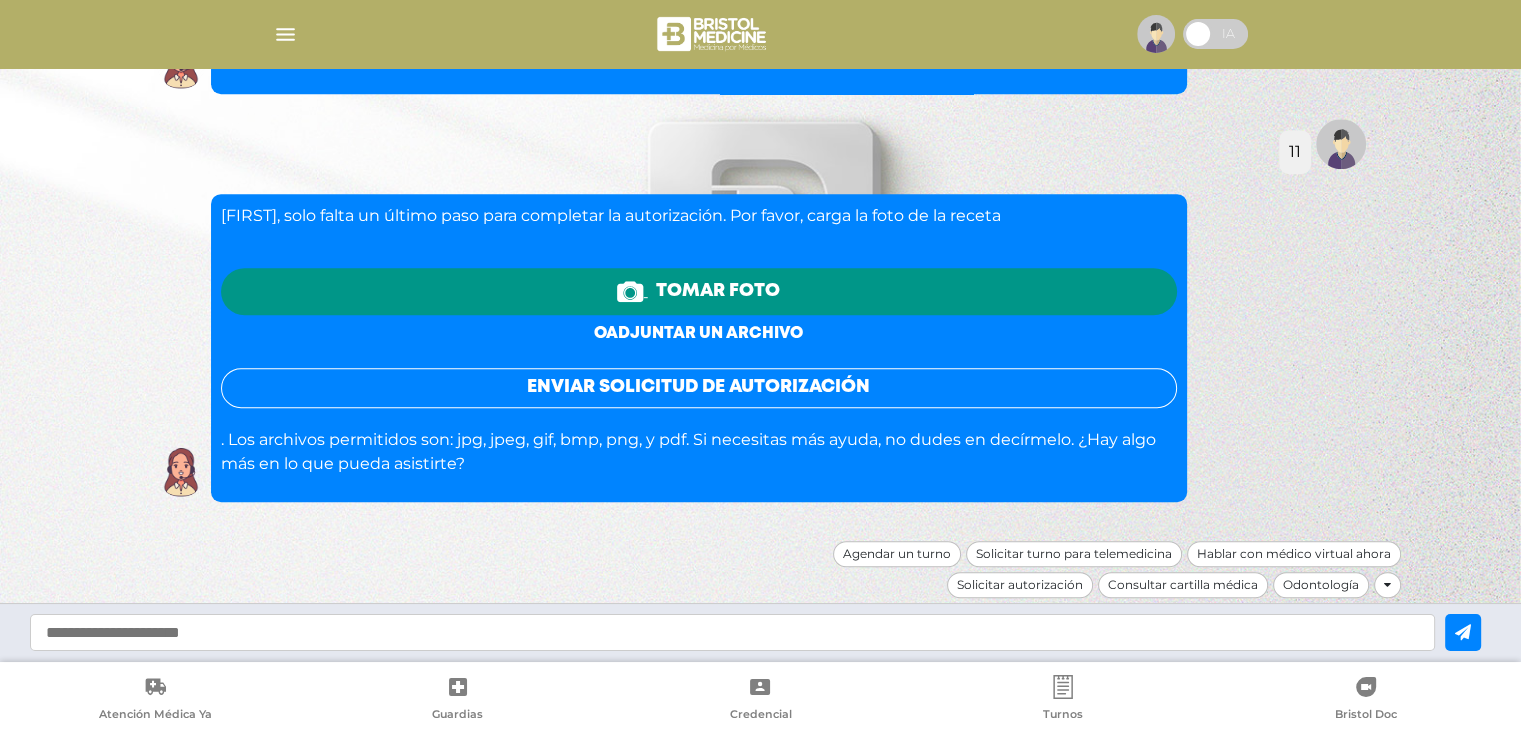 click on "o  adjuntar un archivo" at bounding box center [698, 333] 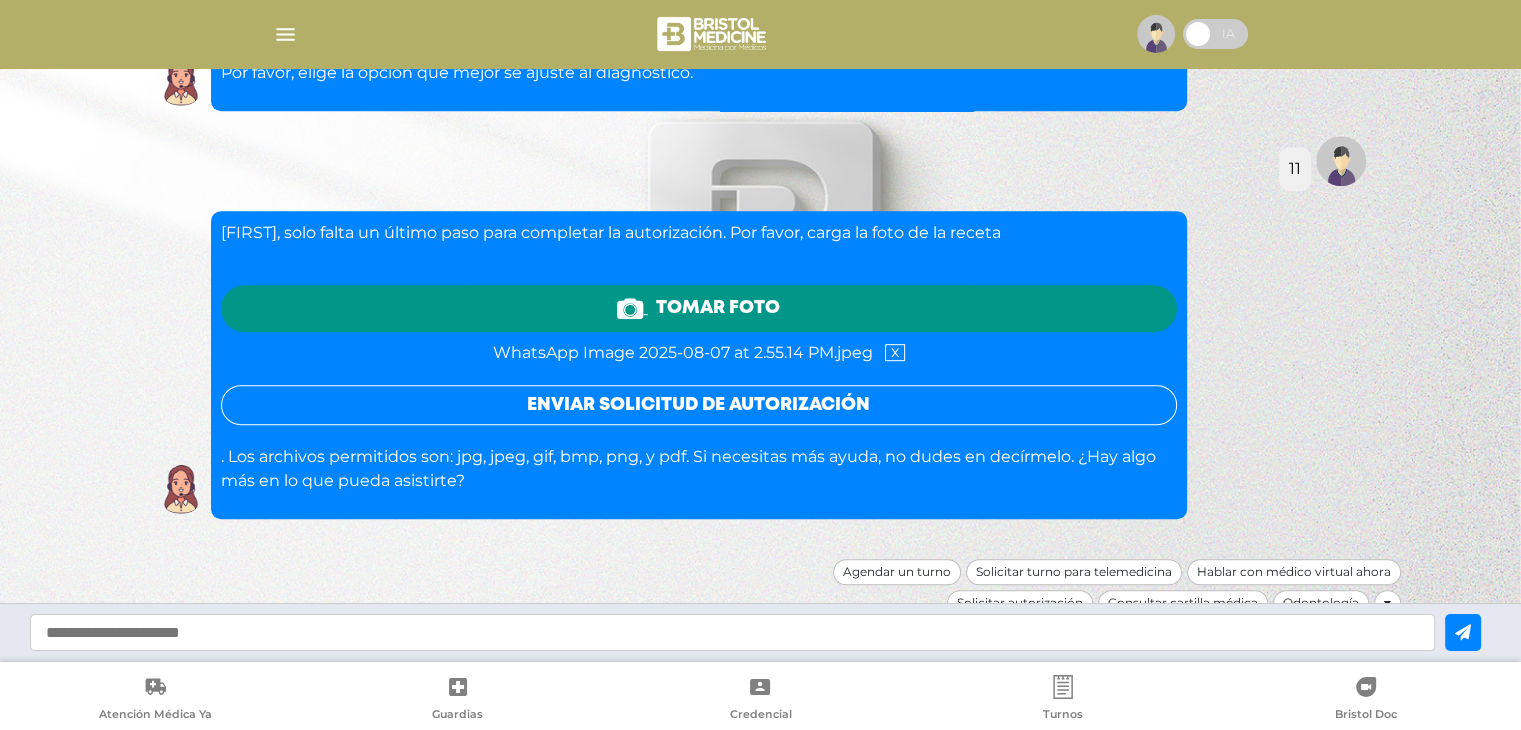 scroll, scrollTop: 976, scrollLeft: 0, axis: vertical 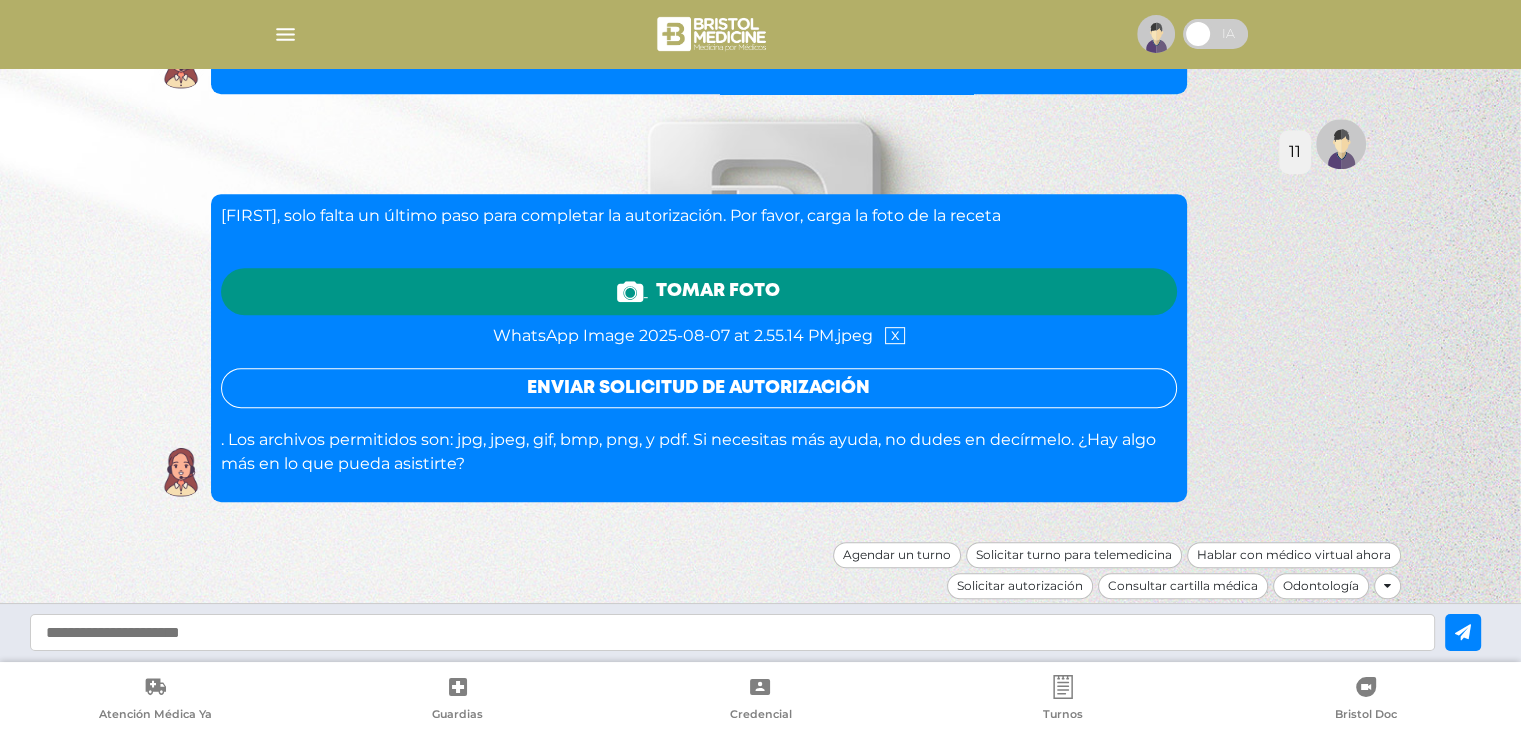 click on "Enviar solicitud de autorización" at bounding box center (699, 388) 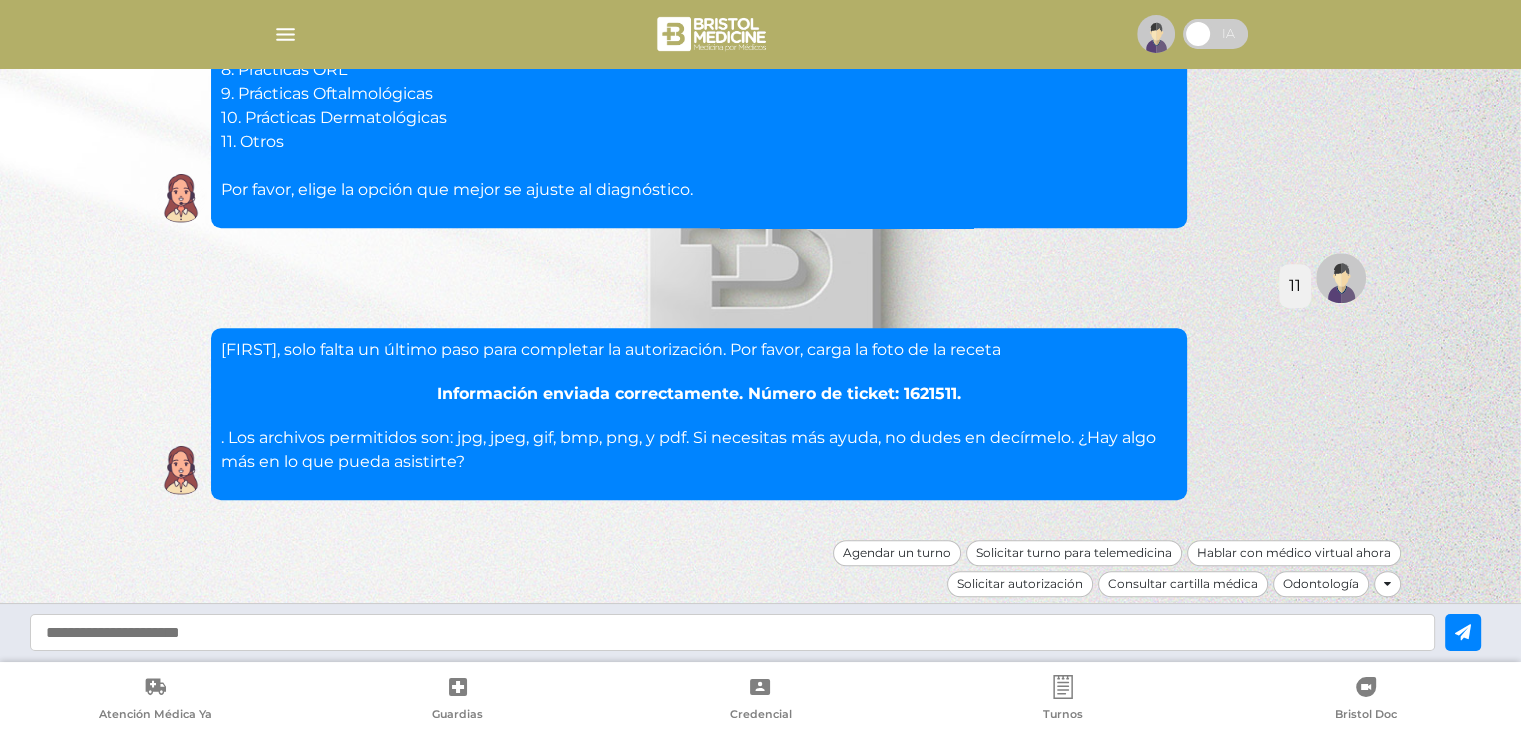 scroll, scrollTop: 841, scrollLeft: 0, axis: vertical 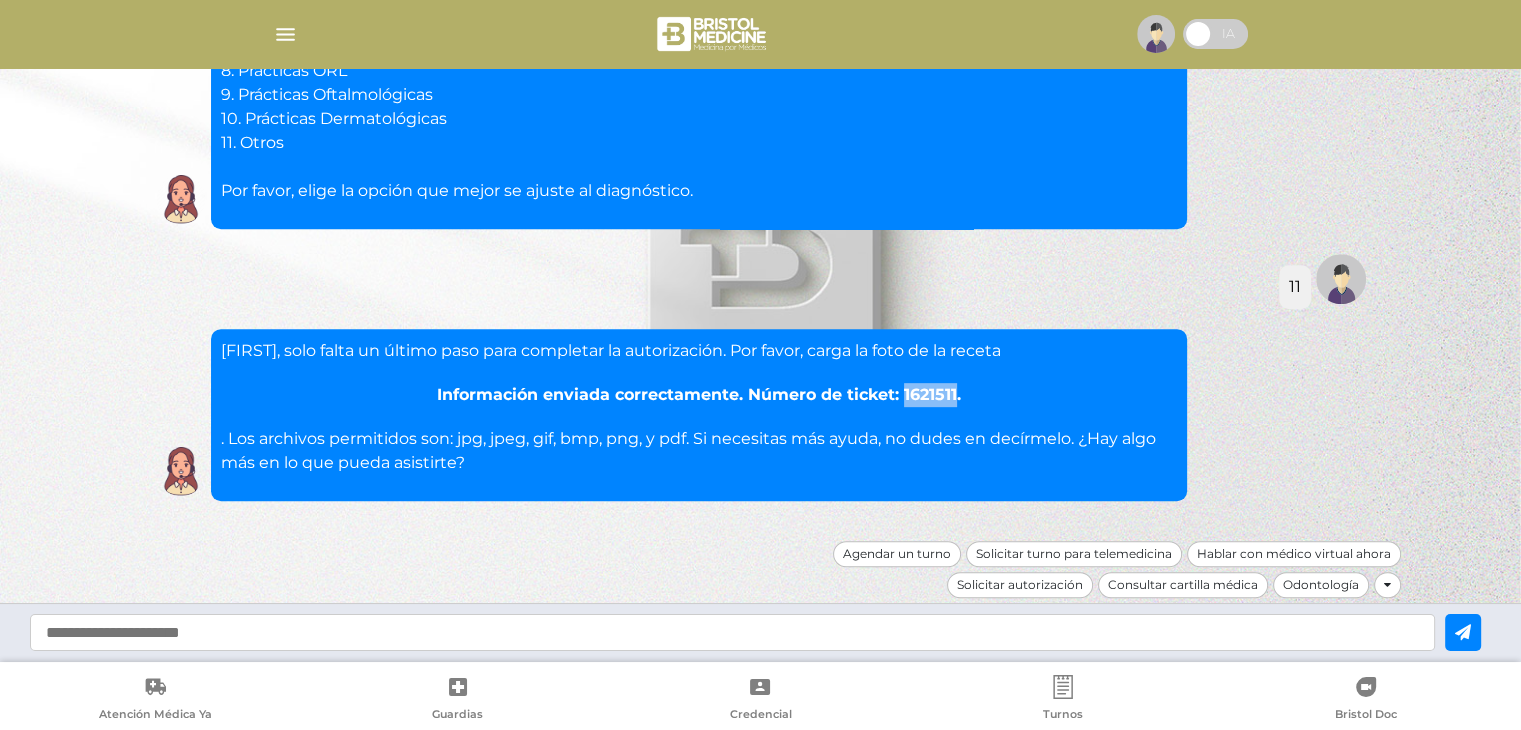 drag, startPoint x: 903, startPoint y: 393, endPoint x: 955, endPoint y: 396, distance: 52.086468 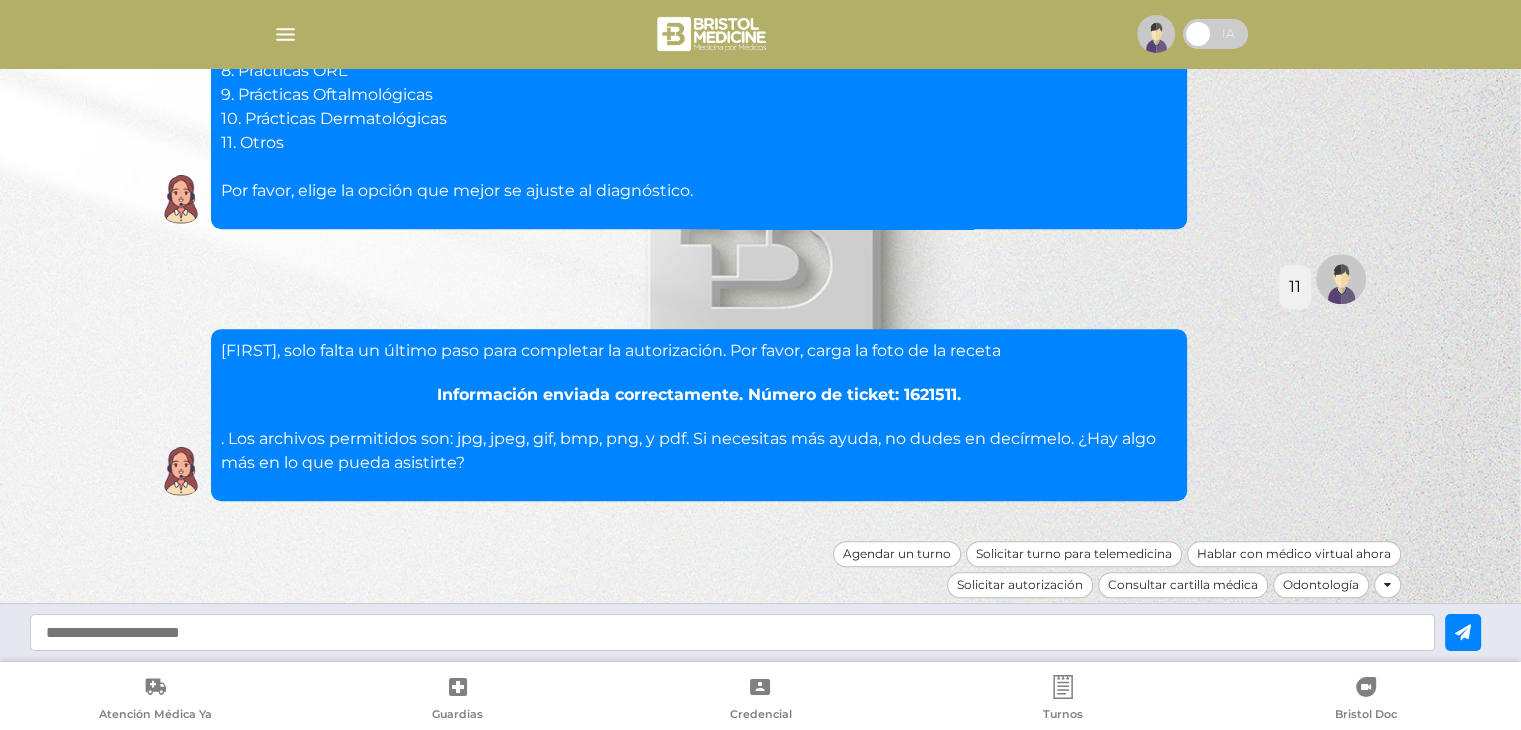 click on "[FIRST], solo falta un último paso para completar la autorización. Por favor, carga la foto de la receta  Información enviada correctamente. Número de ticket: 1621511. . Los archivos permitidos son: jpg, jpeg, gif, bmp, png, y pdf. Si necesitas más ayuda, no dudes en decírmelo. ¿Hay algo más en lo que pueda asistirte?
[FIRST], necesito que me indiques el tipo de diagnóstico para el estudio de "test de aire espirado para sobrecrecimiento bacteriano SIBO". Aquí tienes las opciones disponibles: 1. Ecodopplers 2. Kinesiología 3. RMN (Resonancia Magnética) 4. TAC (Tomografía) 5. VEDA (video endoscopia) 6. VCC (video colonoscopia) 7. Punciones 8. Prácticas ORL 9. Prácticas Oftalmológicas 10. Prácticas Dermatológicas 11. Otros Por favor, elige la opción que mejor se ajuste al diagnóstico." at bounding box center (761, -150) 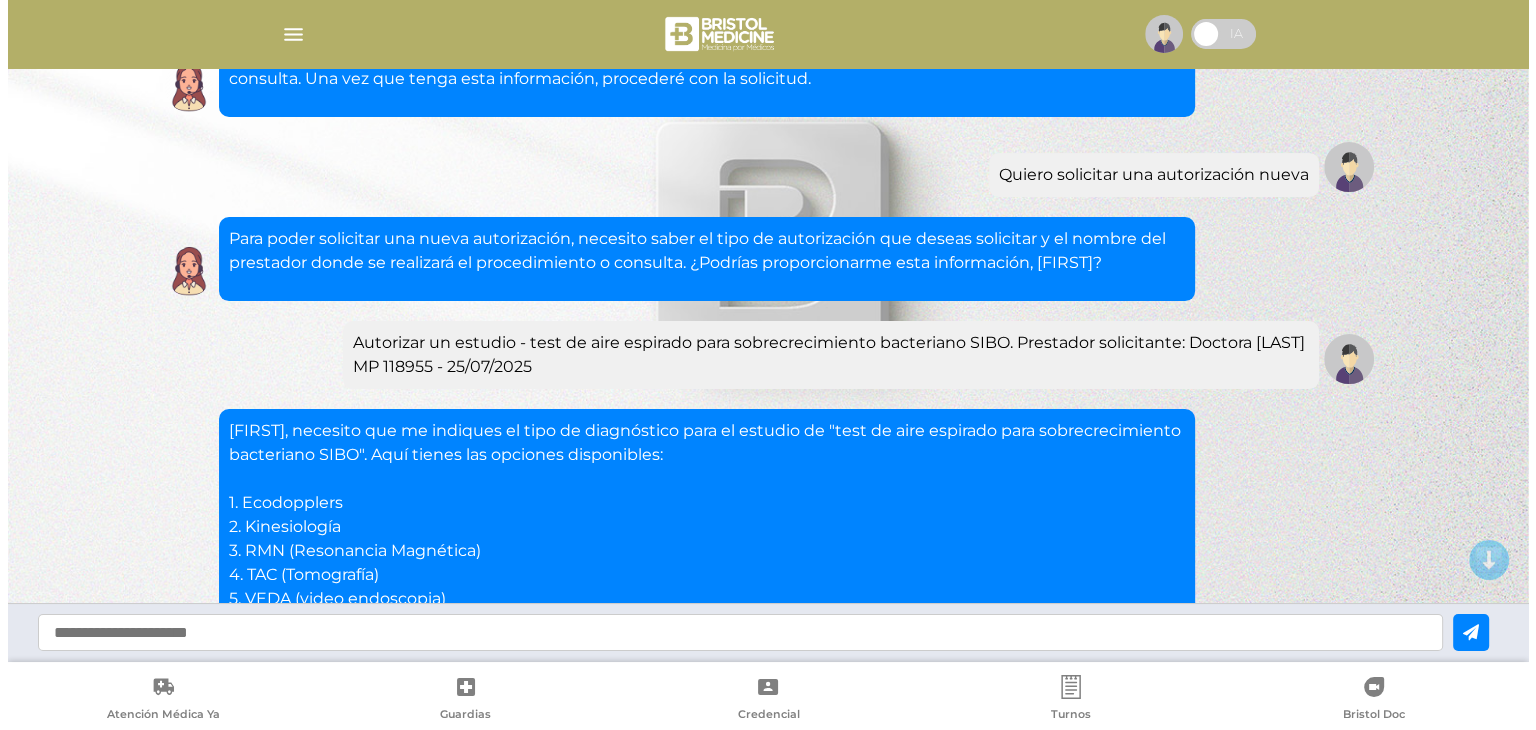 scroll, scrollTop: 0, scrollLeft: 0, axis: both 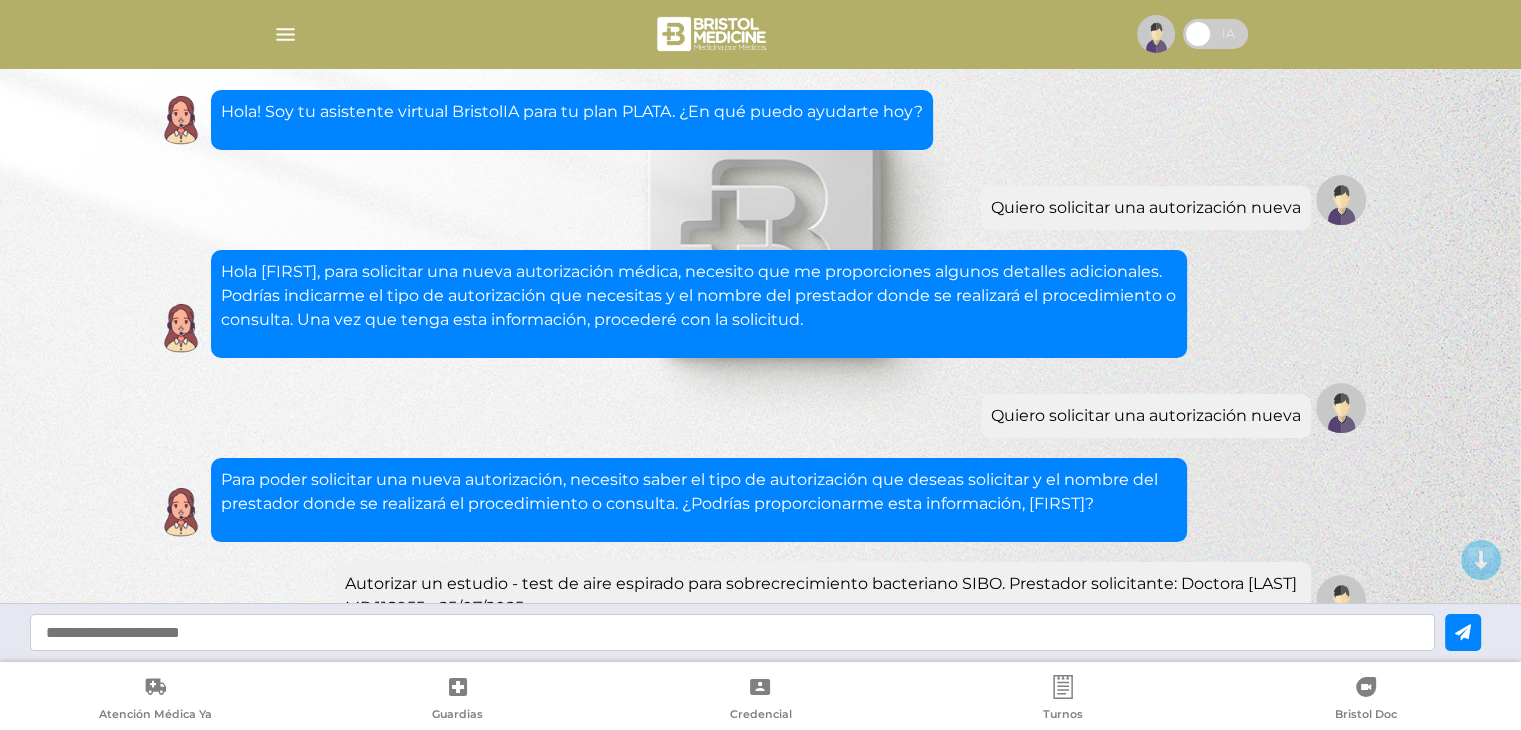 click at bounding box center [285, 34] 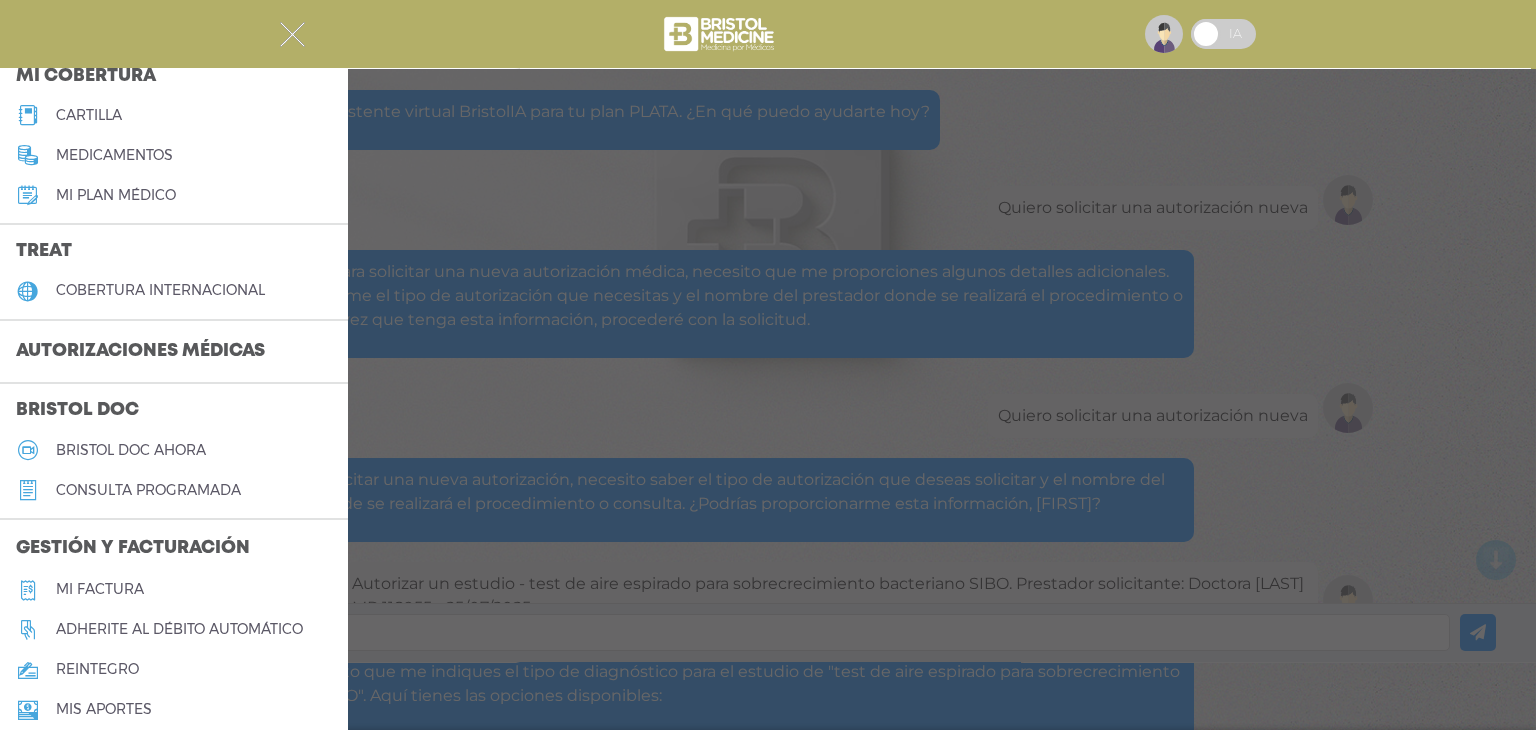 scroll, scrollTop: 300, scrollLeft: 0, axis: vertical 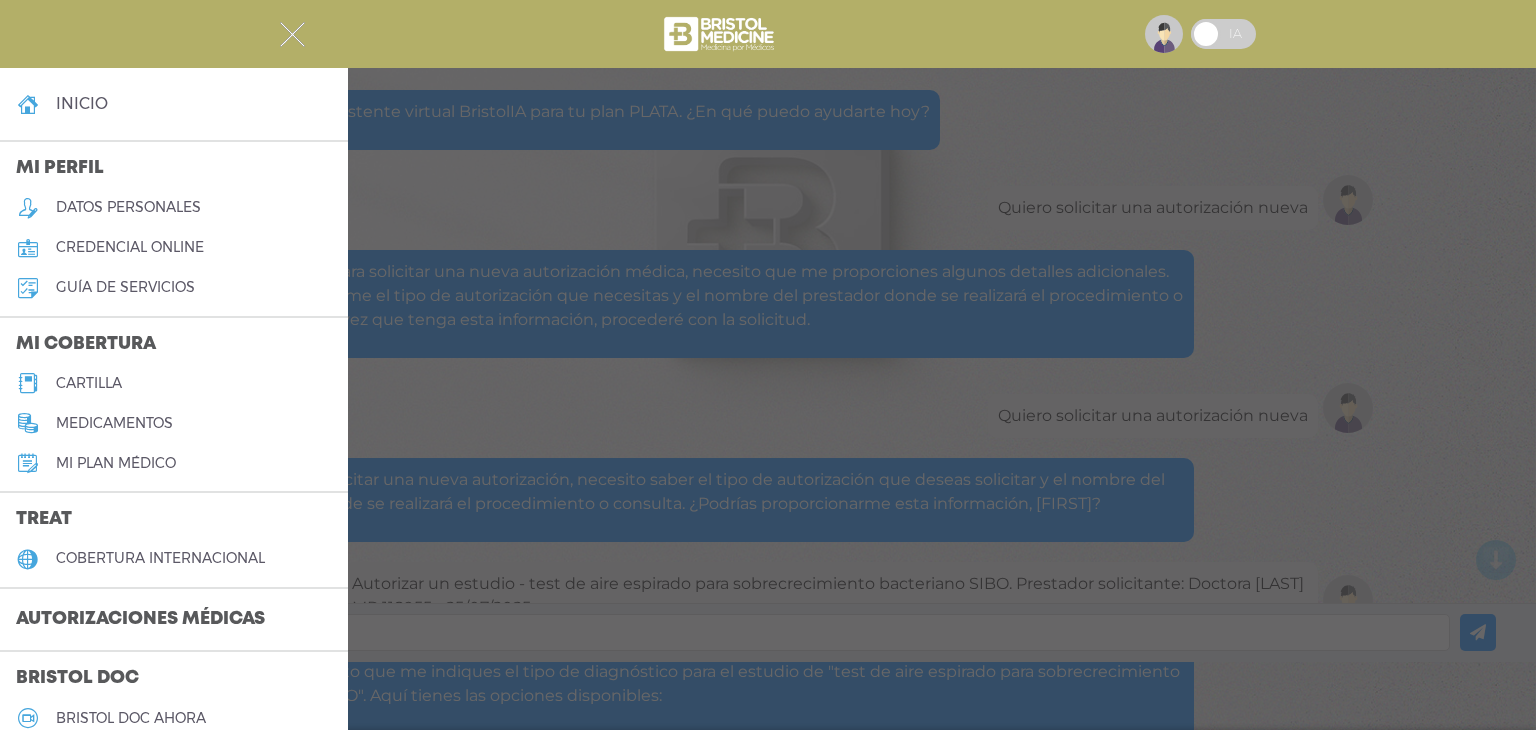 click at bounding box center (292, 34) 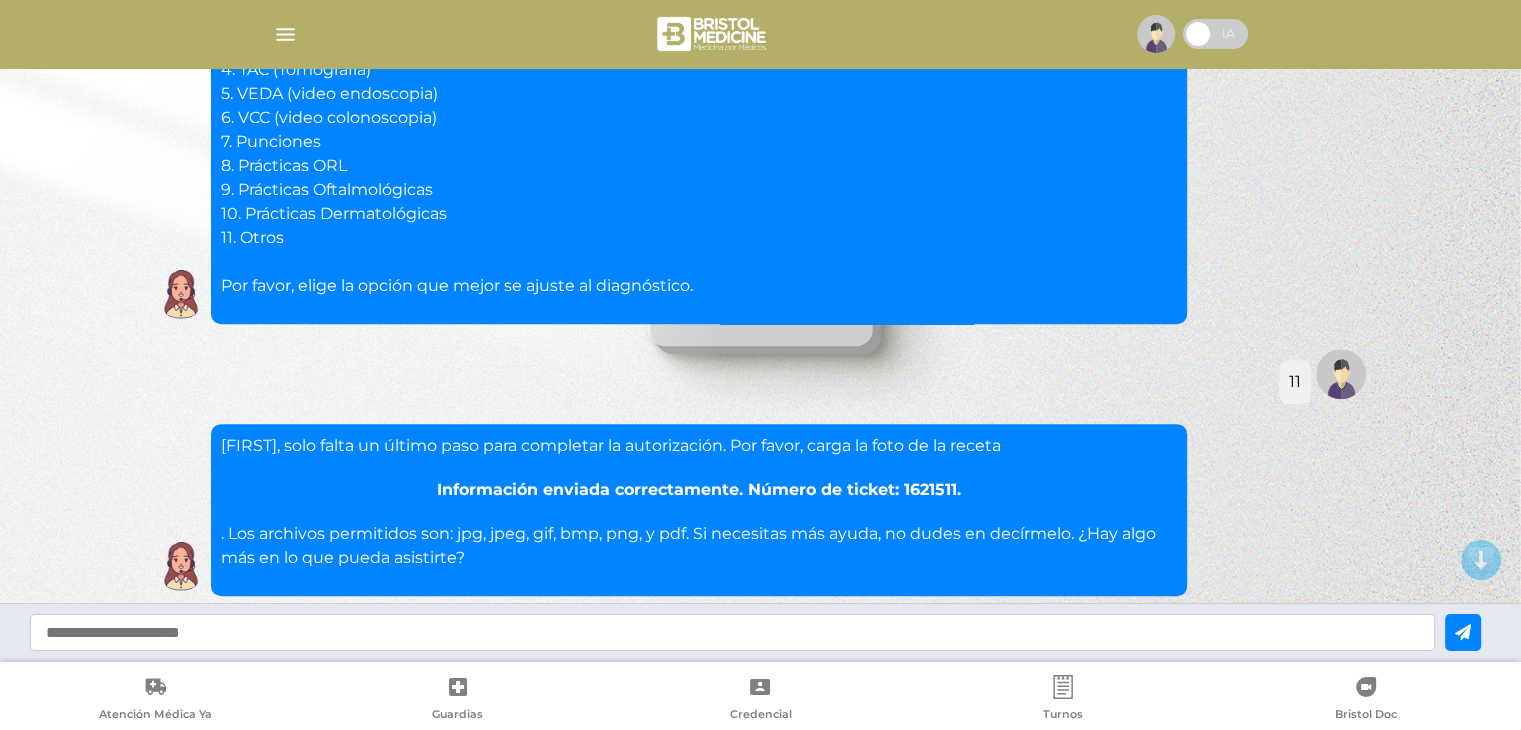 scroll, scrollTop: 841, scrollLeft: 0, axis: vertical 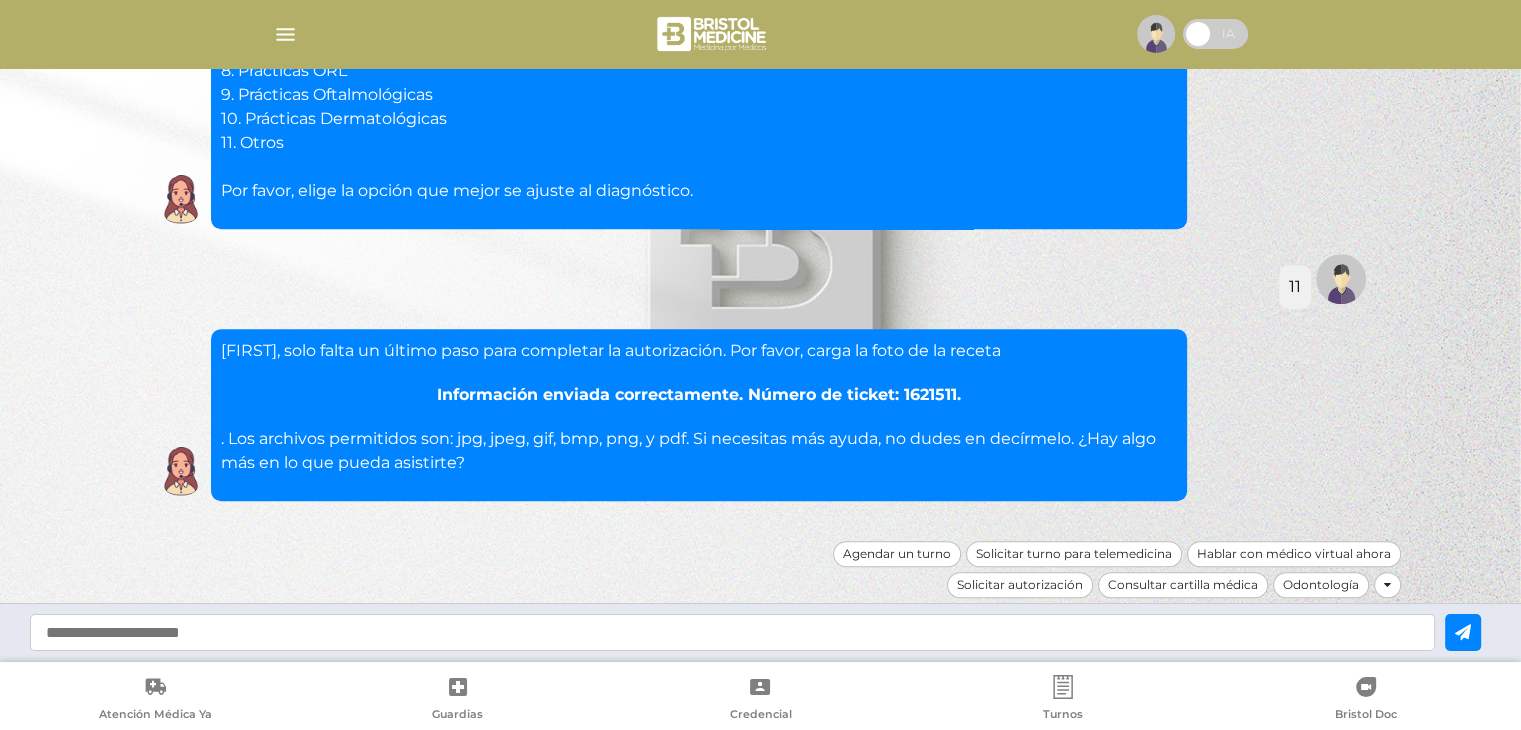 click at bounding box center (1387, 585) 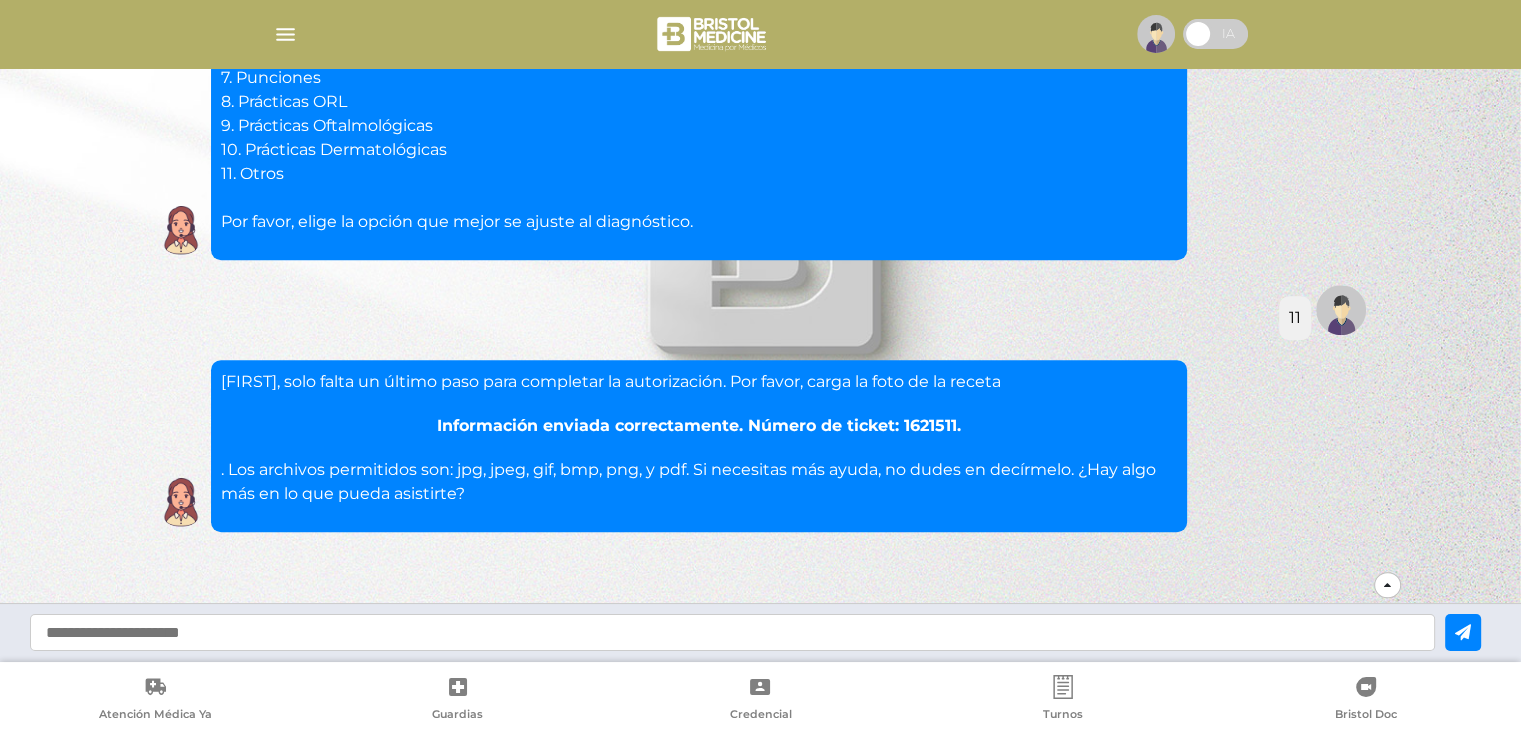 click at bounding box center (1387, 585) 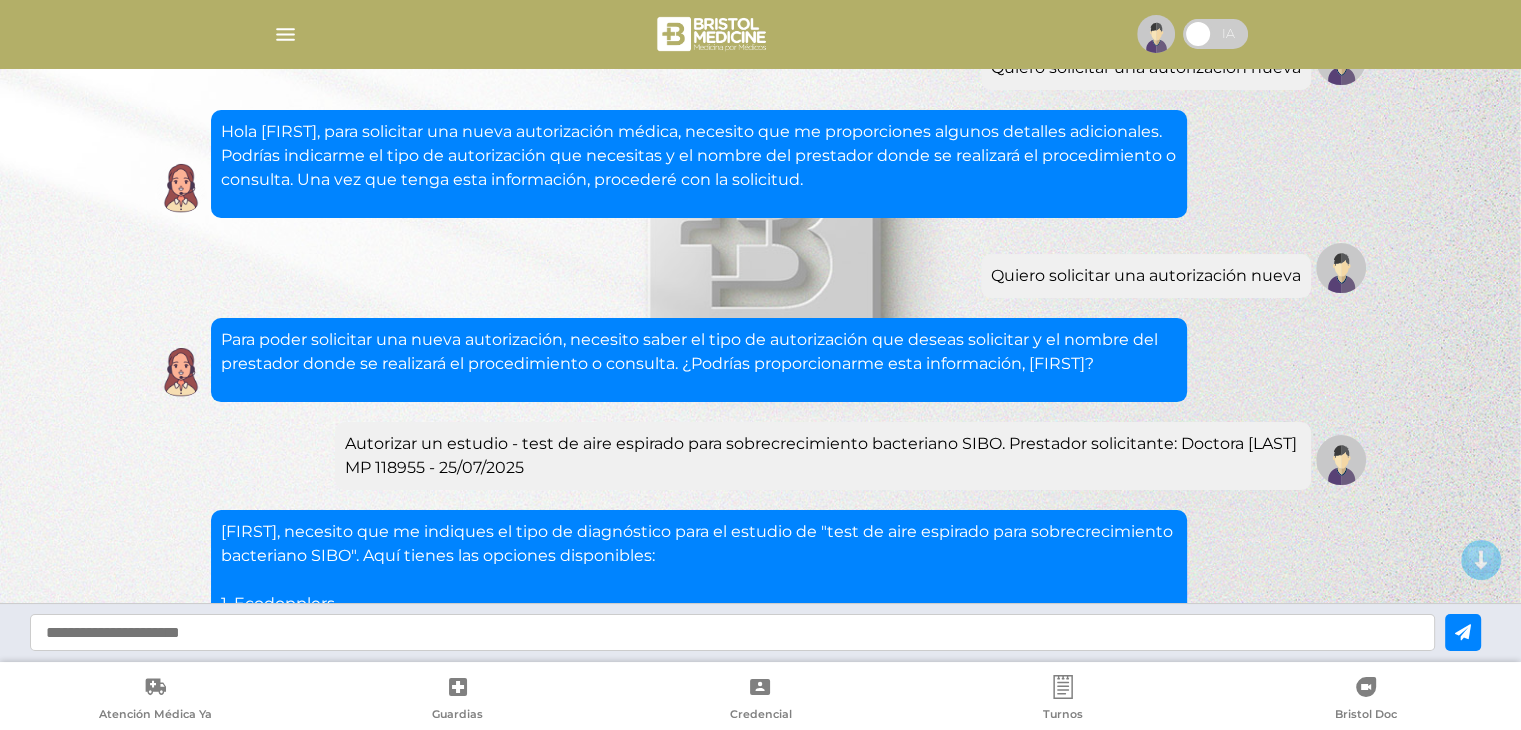 scroll, scrollTop: 0, scrollLeft: 0, axis: both 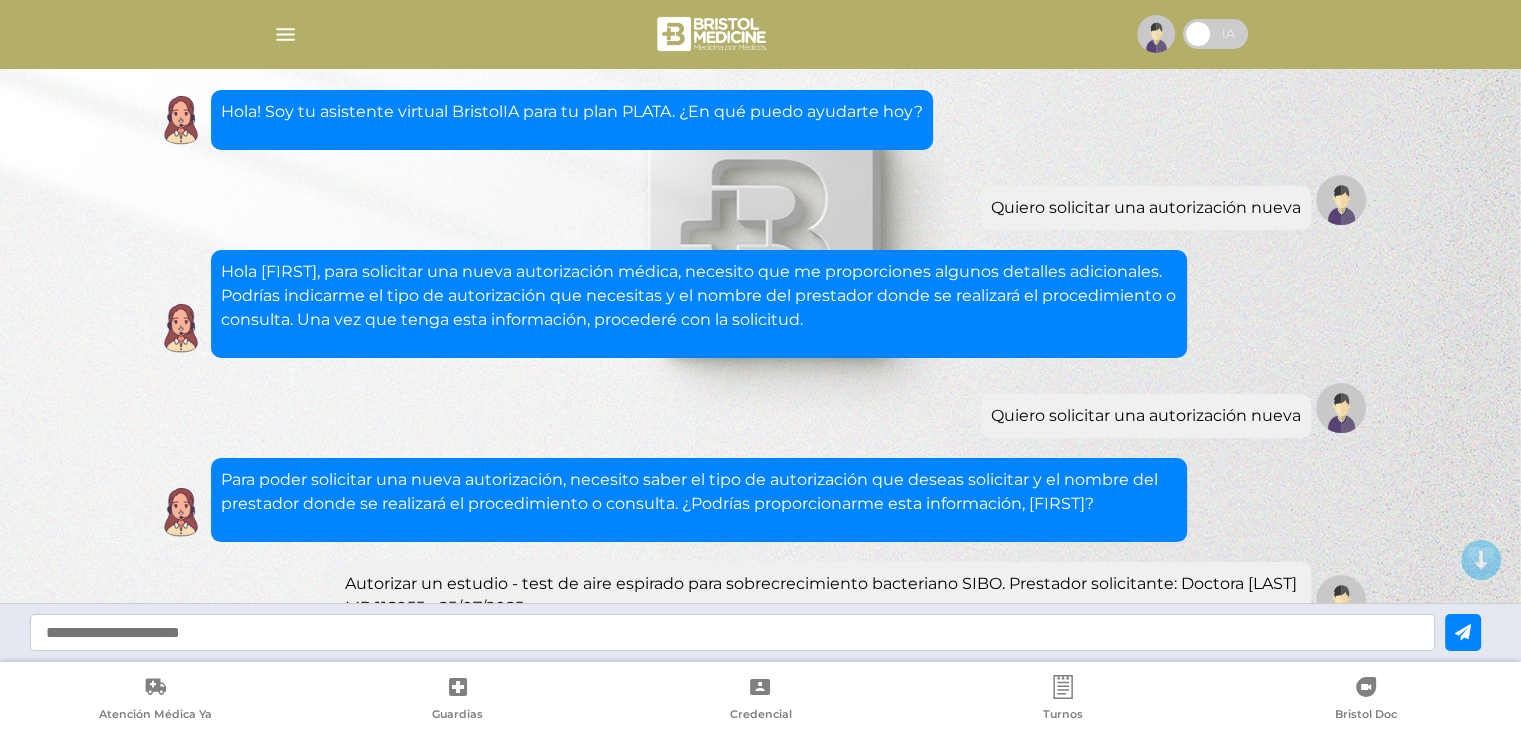 click at bounding box center (285, 34) 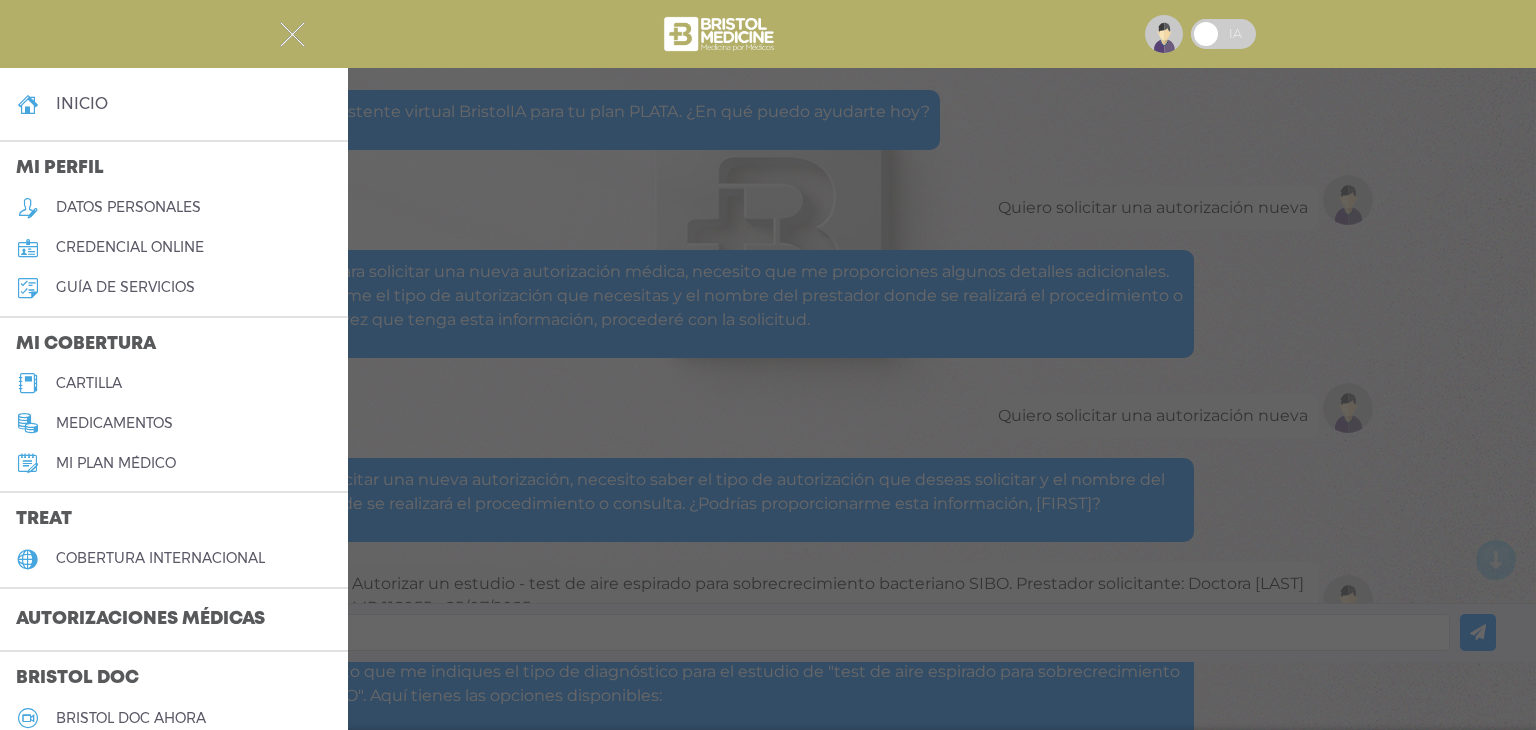 click at bounding box center [292, 34] 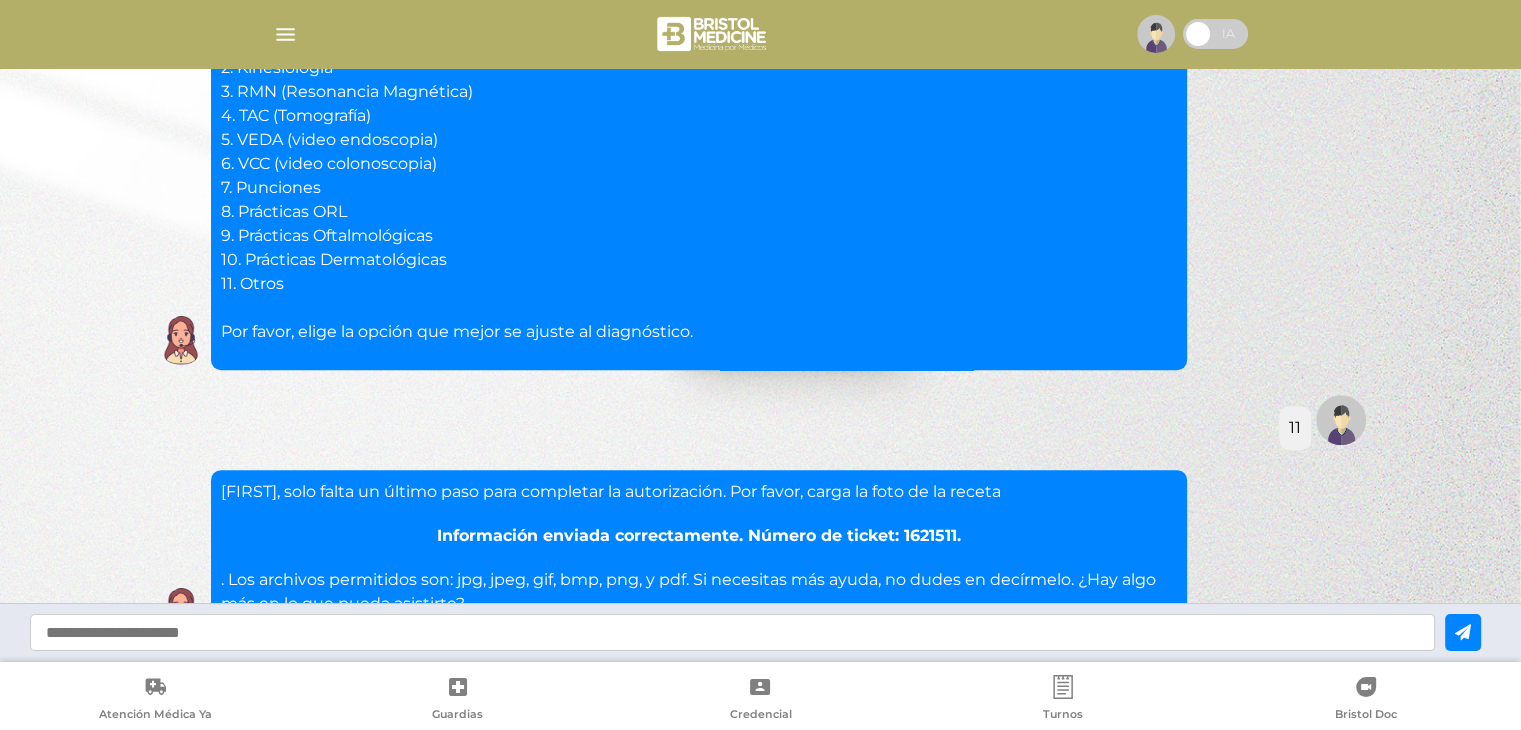 scroll, scrollTop: 841, scrollLeft: 0, axis: vertical 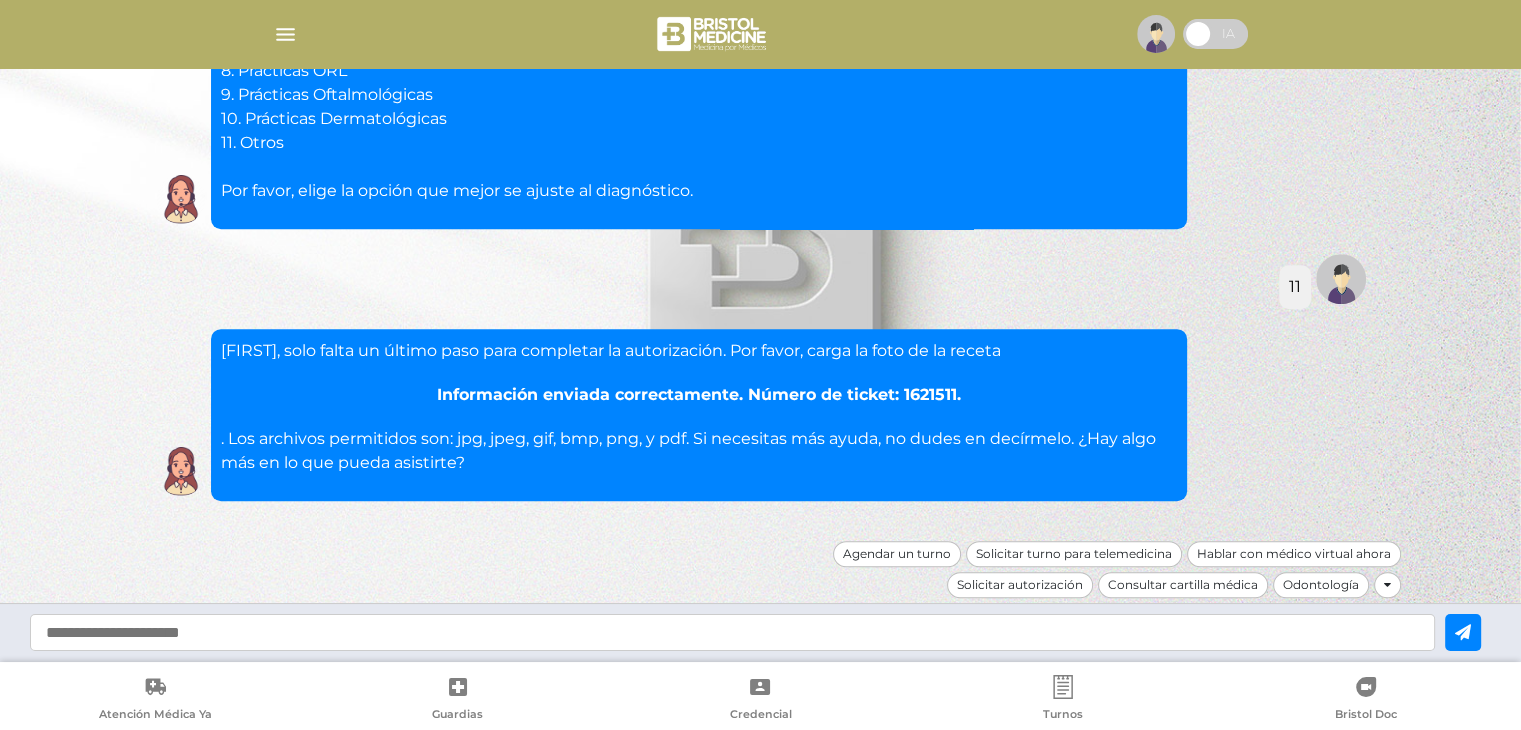 click at bounding box center [732, 632] 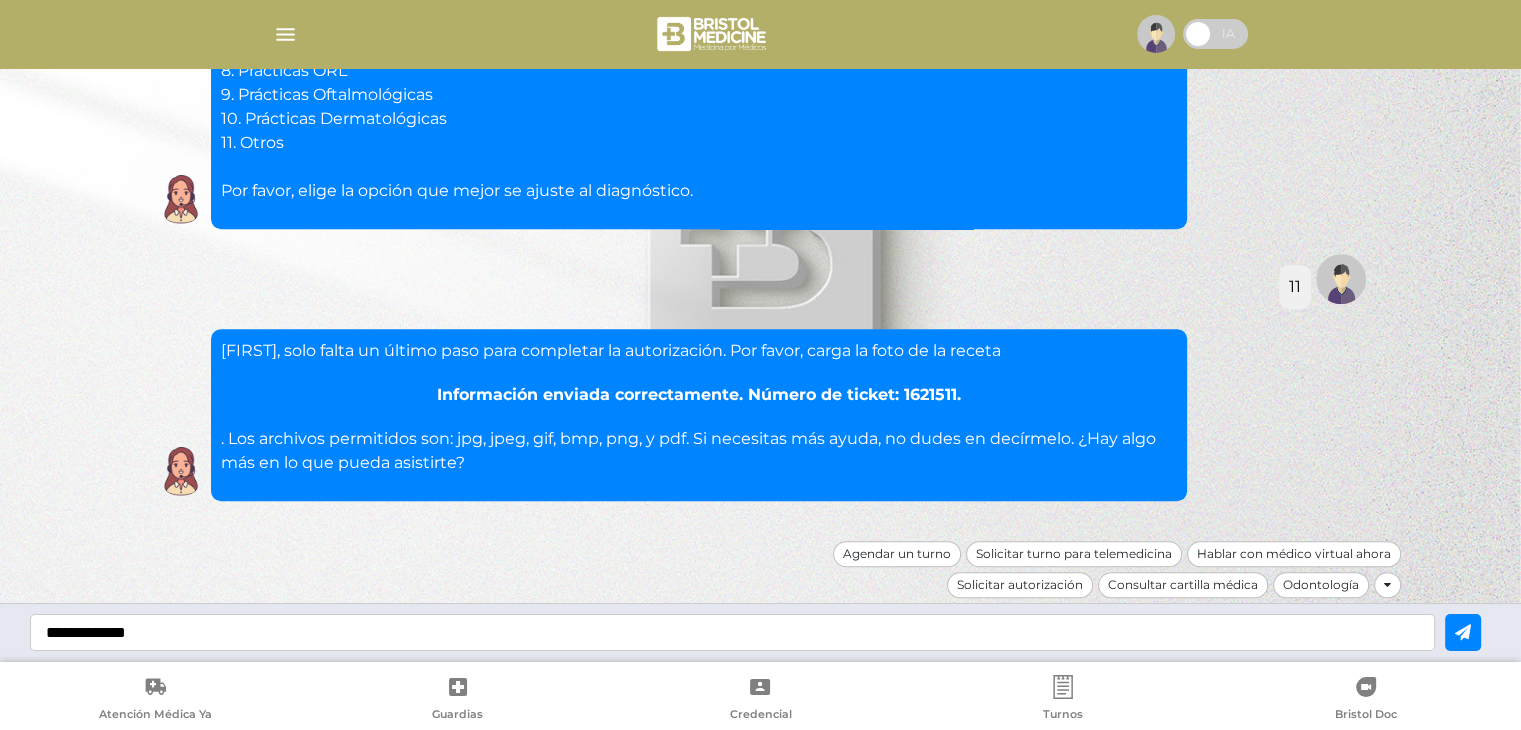 drag, startPoint x: 176, startPoint y: 630, endPoint x: 0, endPoint y: 633, distance: 176.02557 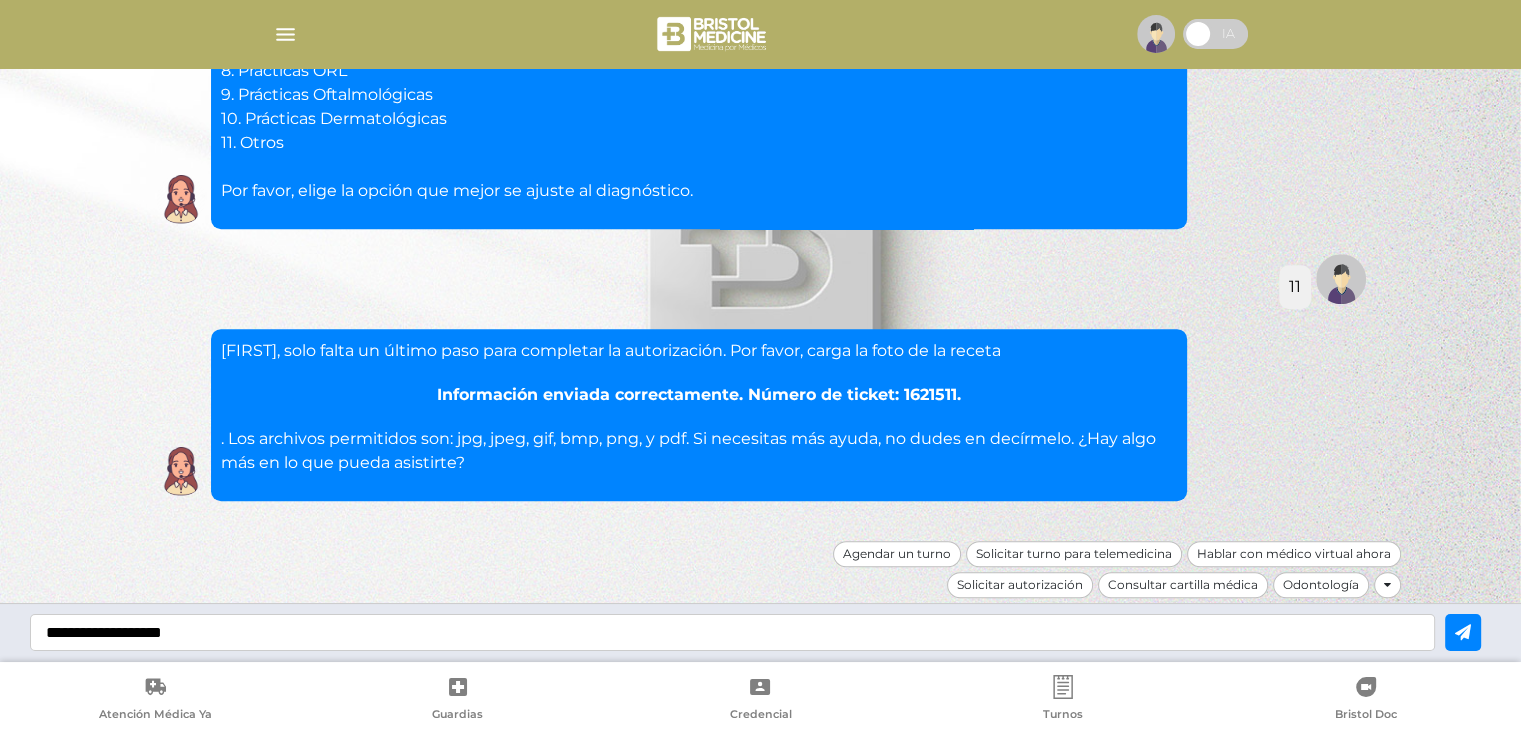 type on "**********" 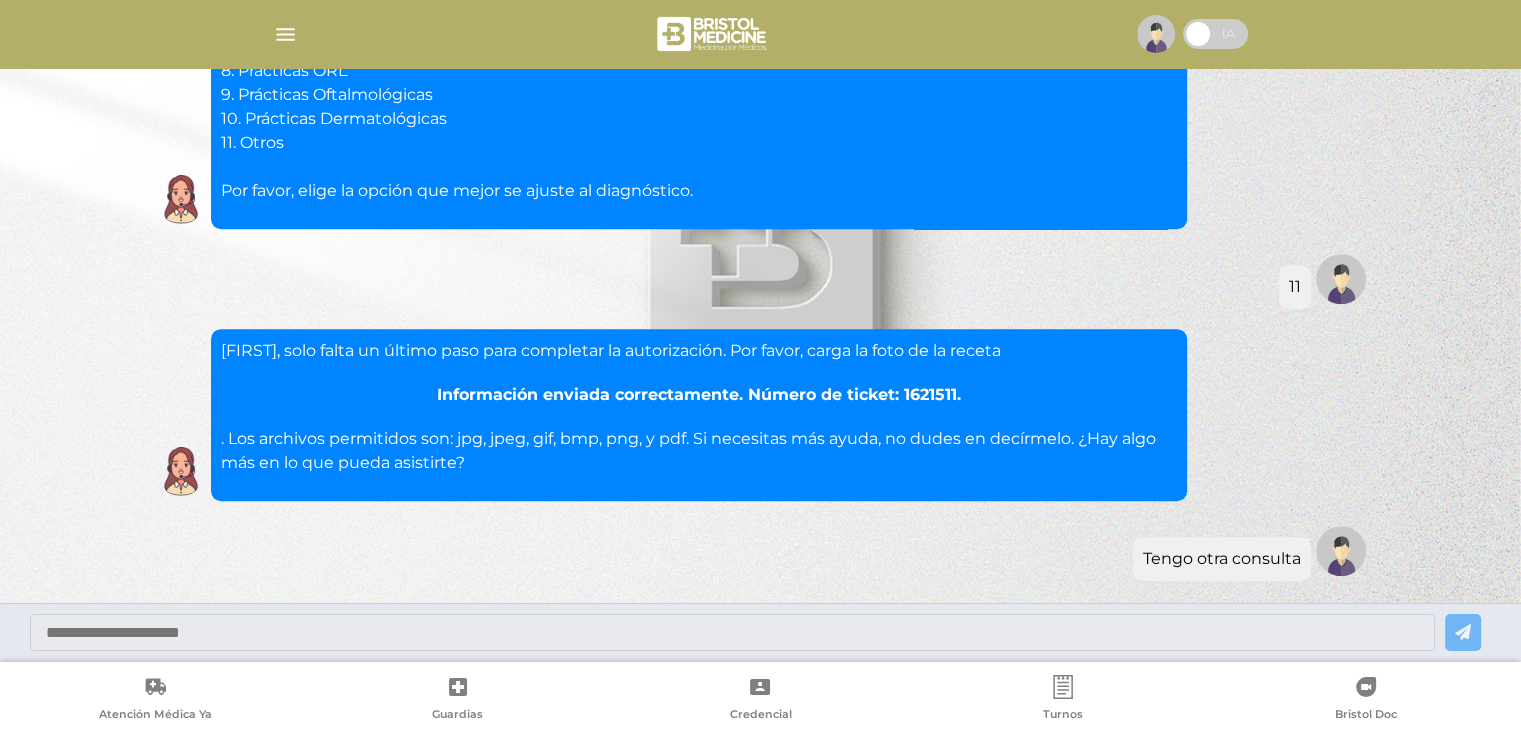 scroll, scrollTop: 1001, scrollLeft: 0, axis: vertical 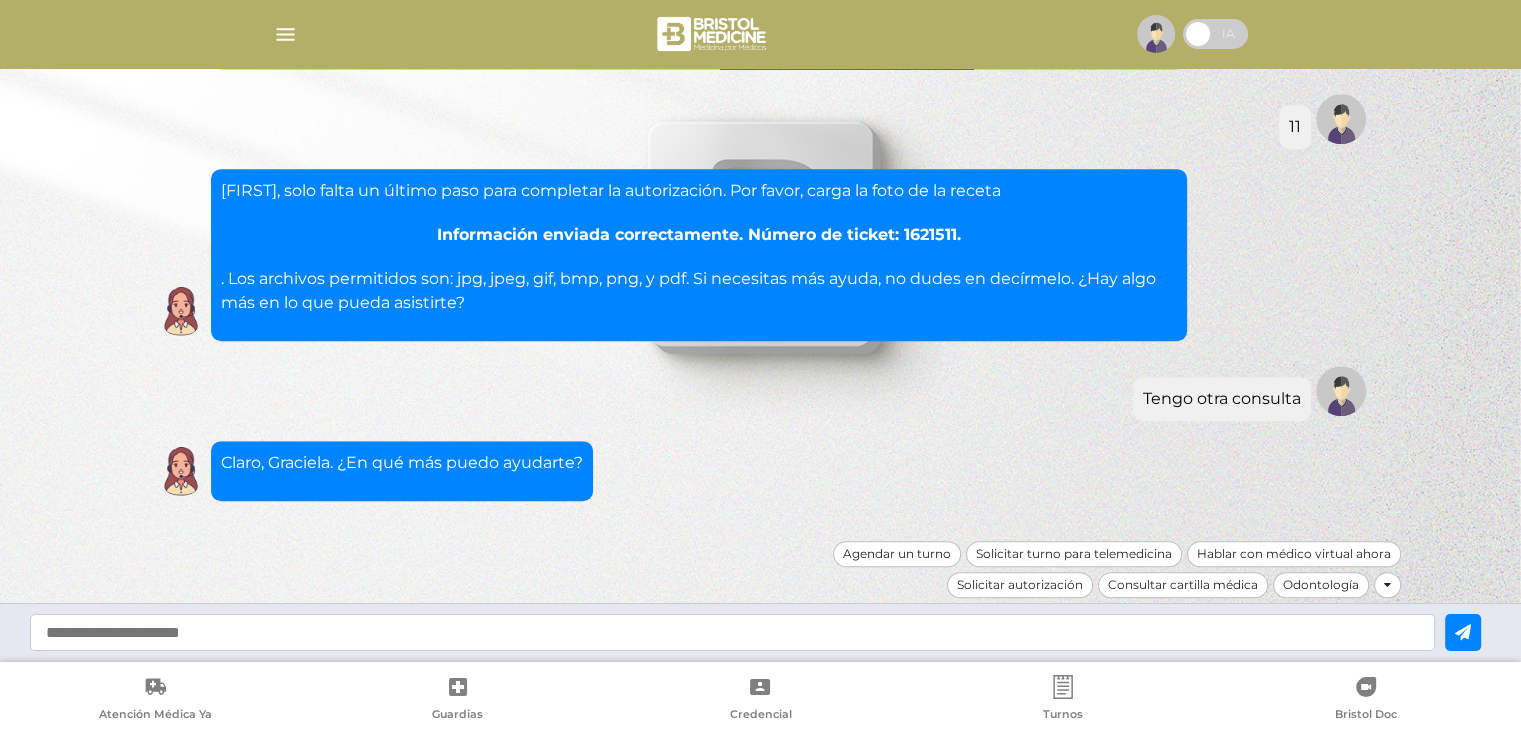click at bounding box center [732, 632] 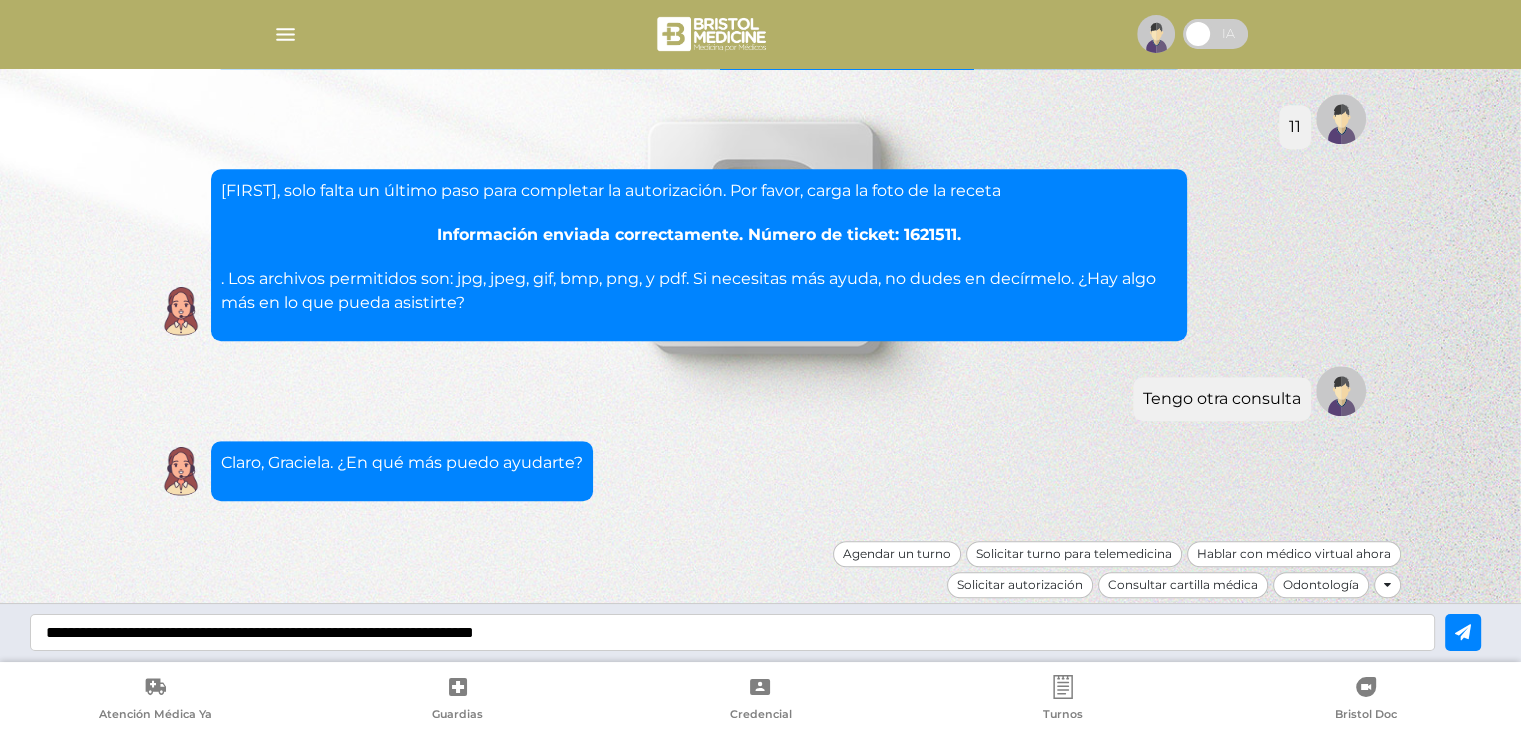type on "**********" 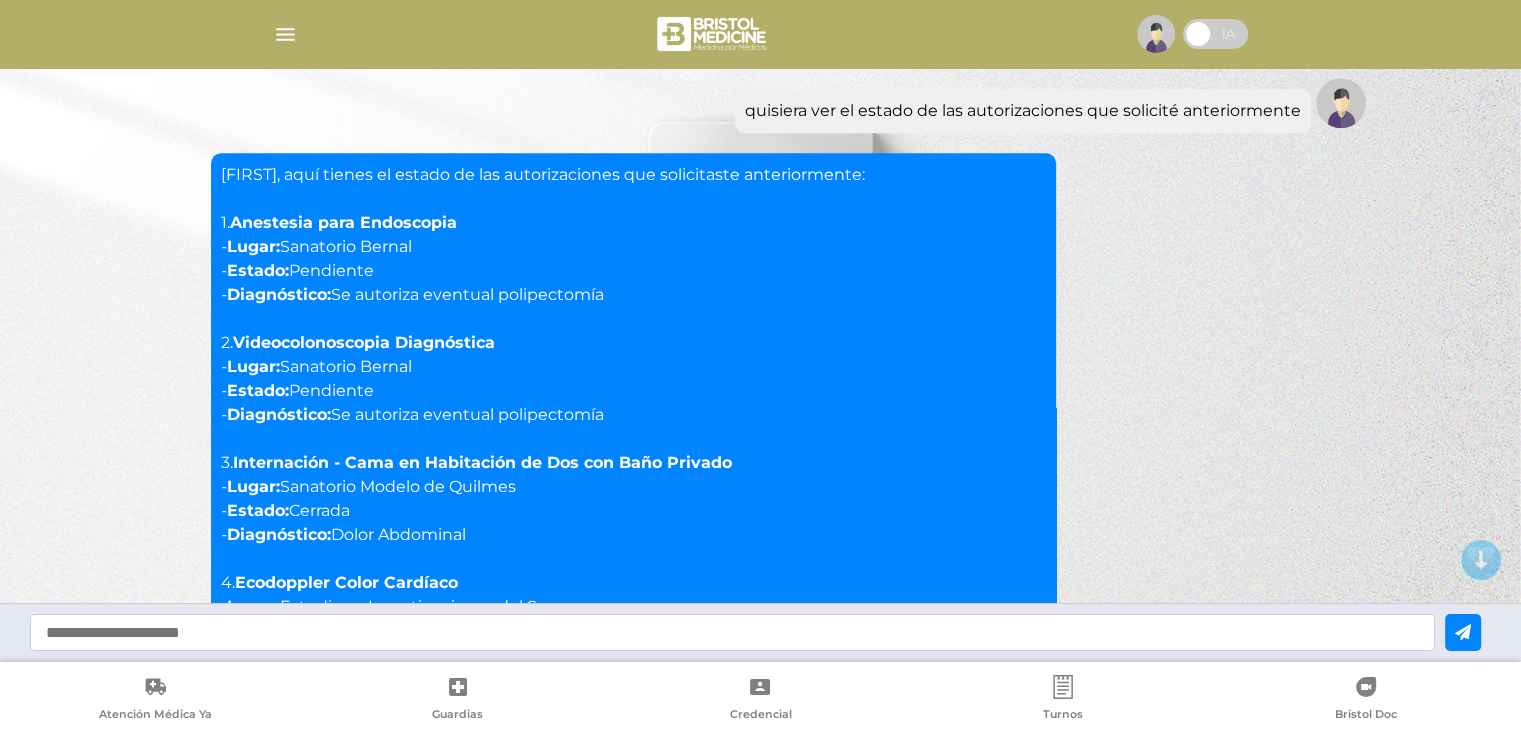 scroll, scrollTop: 1549, scrollLeft: 0, axis: vertical 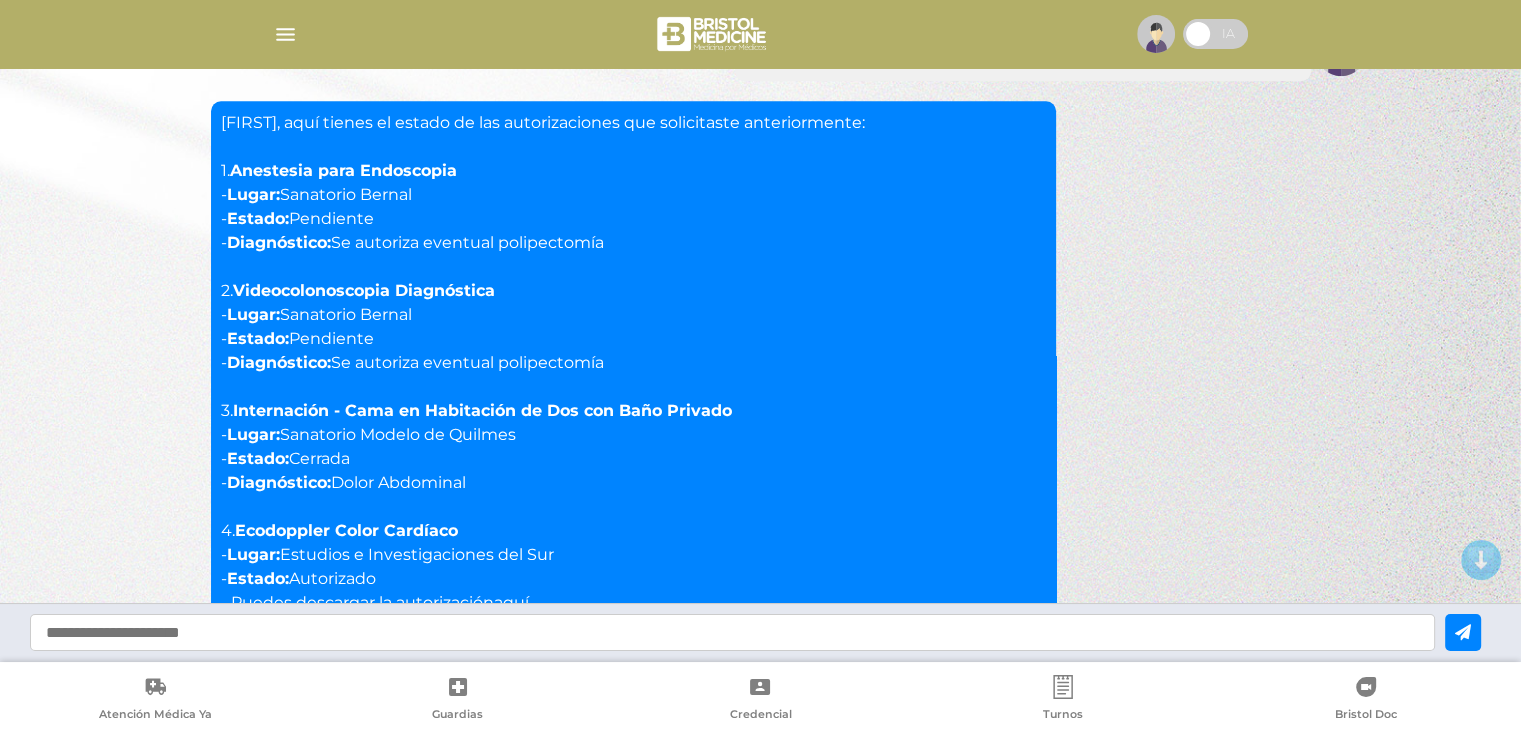click on "[FIRST], aquí tienes el estado de las autorizaciones que solicitaste anteriormente: 1.  Anestesia para Endoscopia    -  Lugar:  Sanatorio Bernal    -  Estado:  Pendiente    -  Diagnóstico:  Se autoriza eventual polipectomía 2.  Videocolonoscopia Diagnóstica    -  Lugar:  Sanatorio Bernal    -  Estado:  Pendiente    -  Diagnóstico:  Se autoriza eventual polipectomía 3.  Internación - Cama en Habitación de Dos con Baño Privado    -  Lugar:  Sanatorio Modelo de Quilmes    -  Estado:  Cerrada    -  Diagnóstico:  Dolor Abdominal 4.  Ecodoppler Color Cardíaco    -  Lugar:  Estudios e Investigaciones del Sur    -  Estado:  Autorizado    - Puedes descargar la autorización  aquí . 5.  Hepatitis C HCV IgG Anticuerpo    -  Lugar:  CEABI DII    -  Estado:  Autorizado    - Puedes descargar la autorización  aquí . 6.  Hepatitis B, Antígeno de Superficie (Ag.HBs)    -  Lugar:  CEABI DII    -  Estado:  Autorizado    - Puedes descargar la autorización  aquí . 7.  Contraste Endovenoso . ." at bounding box center [761, 875] 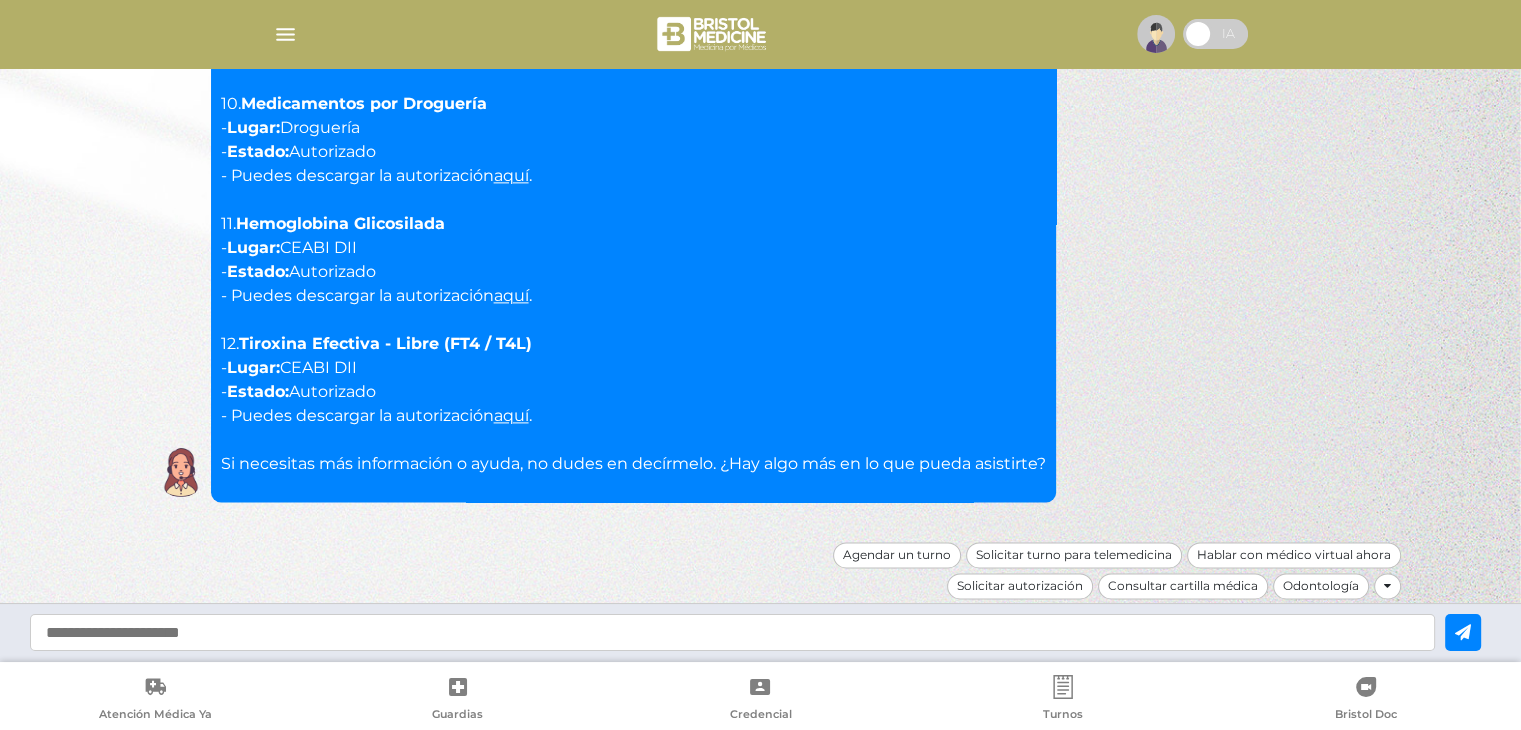 scroll, scrollTop: 2649, scrollLeft: 0, axis: vertical 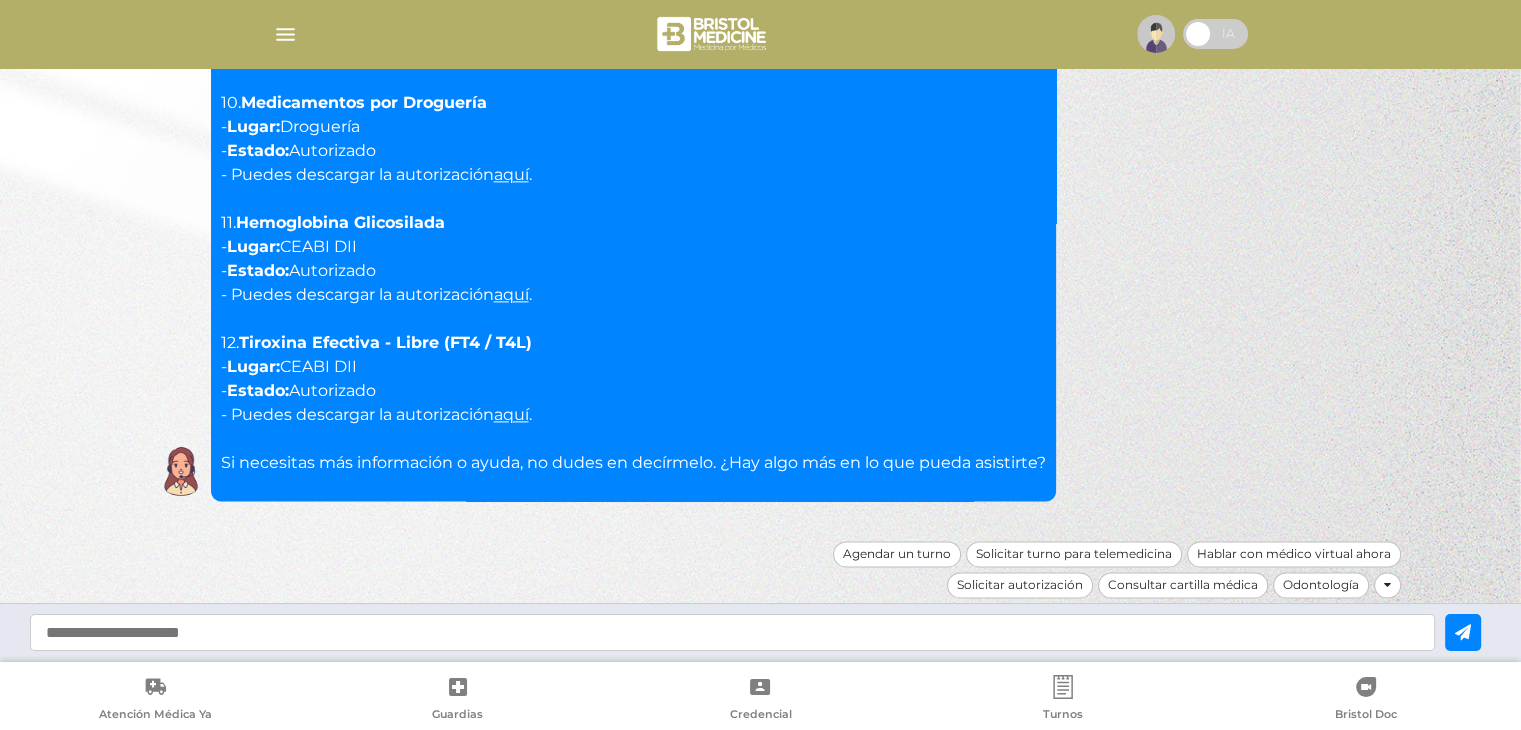 click at bounding box center (732, 632) 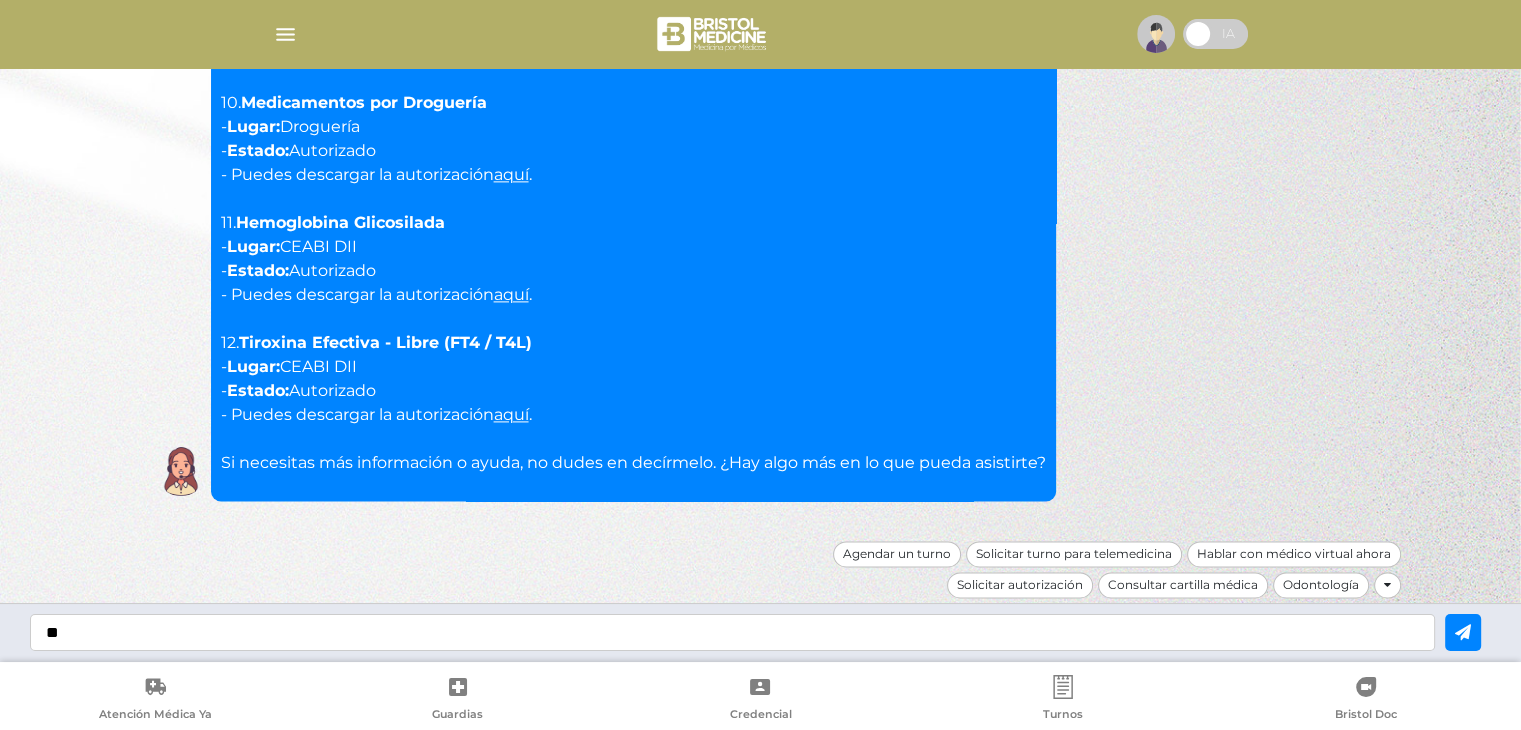 type on "*" 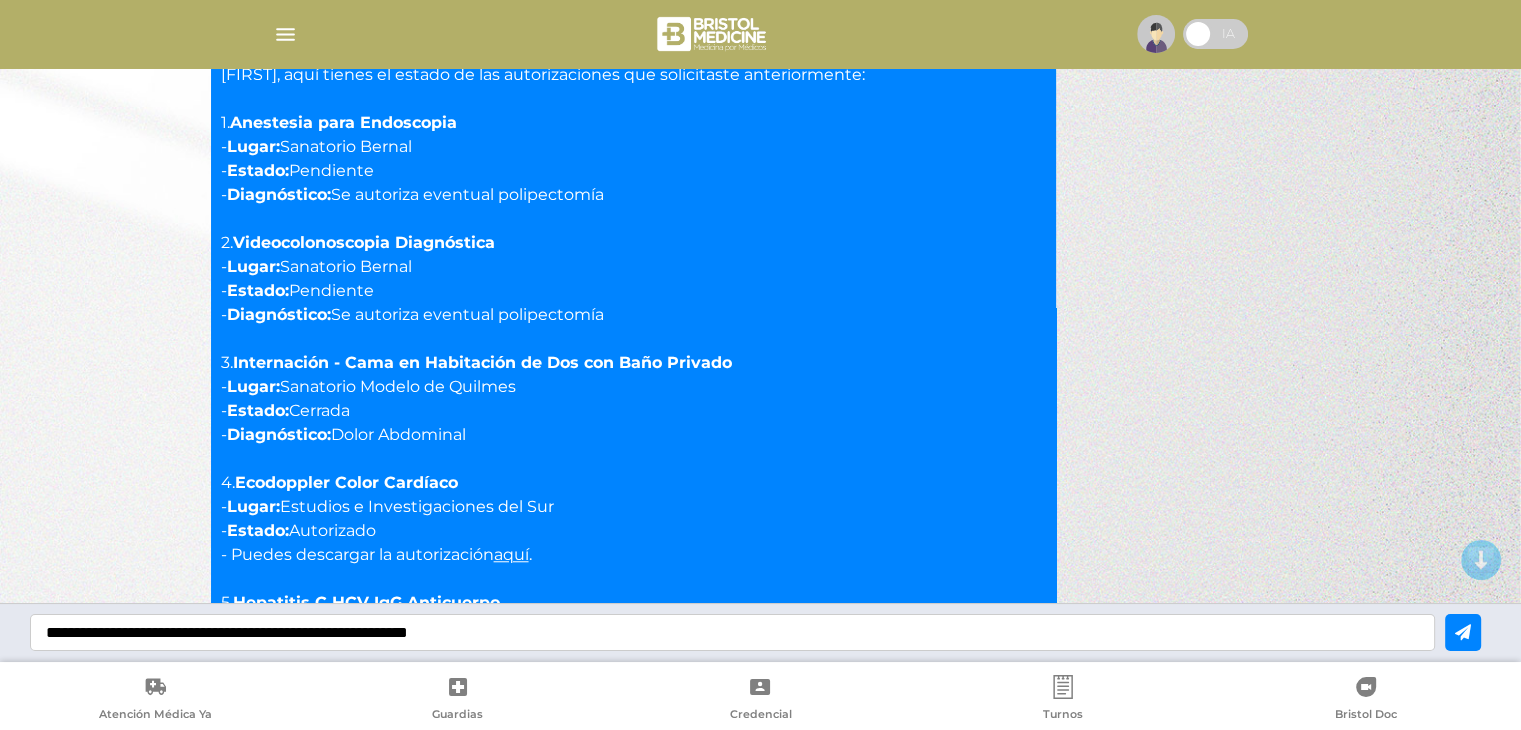 scroll, scrollTop: 949, scrollLeft: 0, axis: vertical 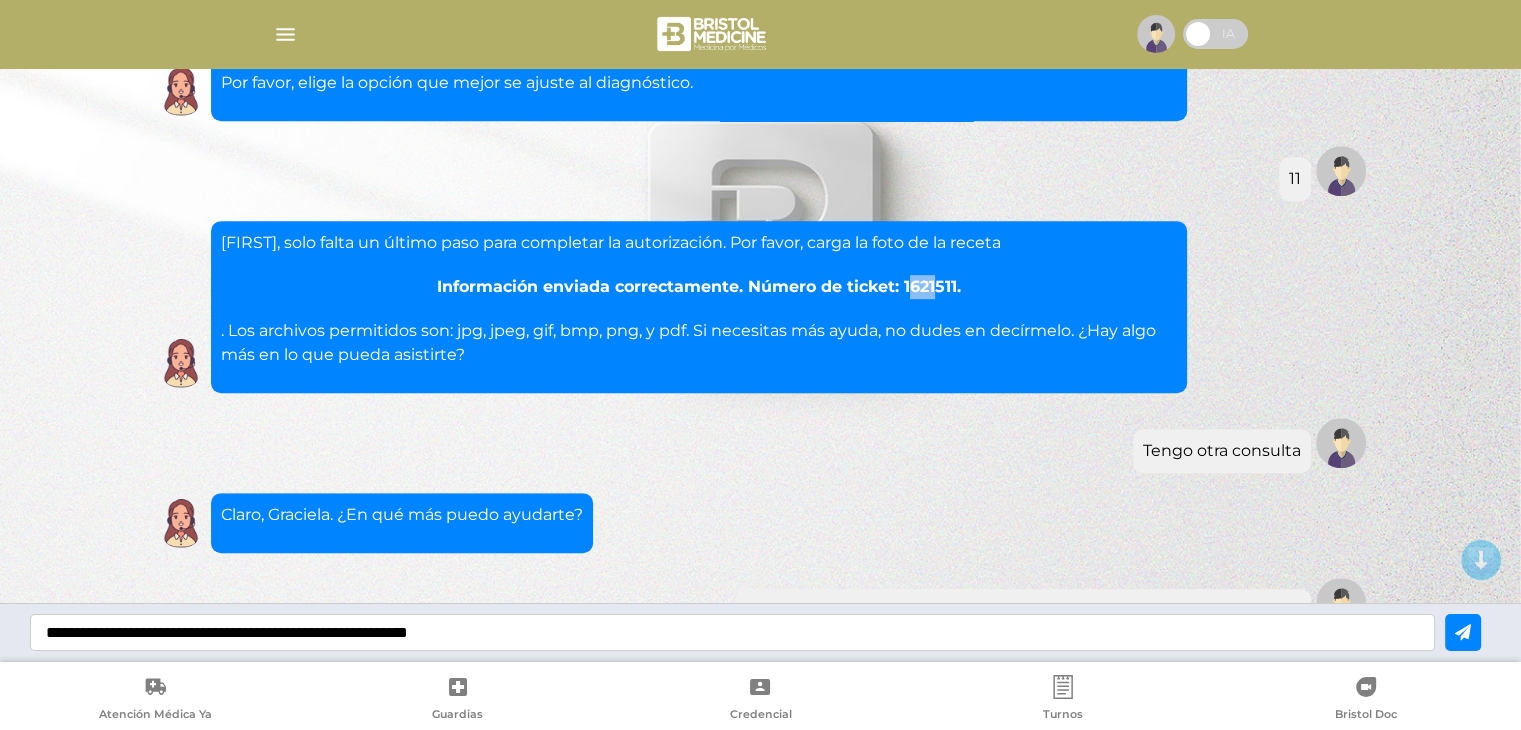 drag, startPoint x: 905, startPoint y: 289, endPoint x: 932, endPoint y: 289, distance: 27 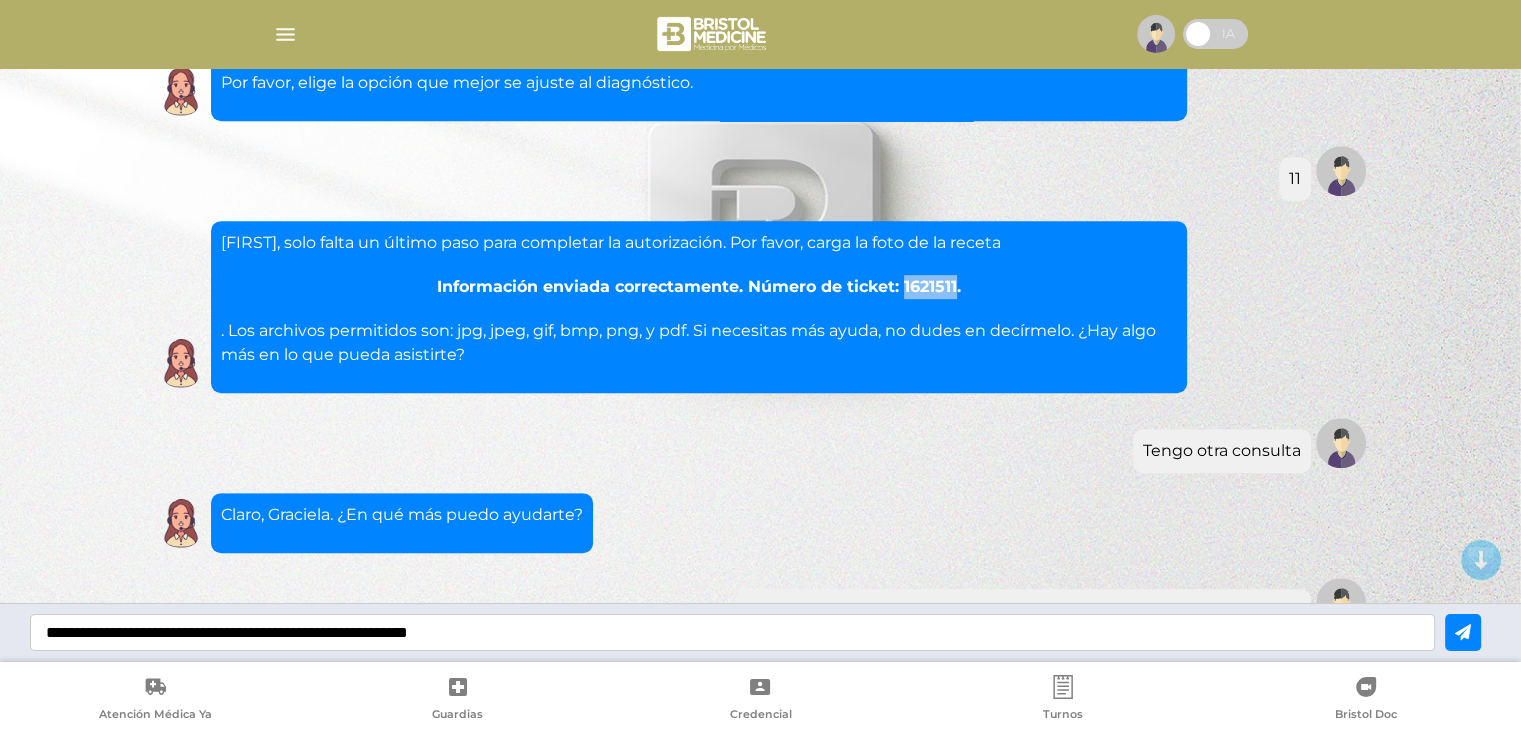 drag, startPoint x: 903, startPoint y: 285, endPoint x: 954, endPoint y: 287, distance: 51.0392 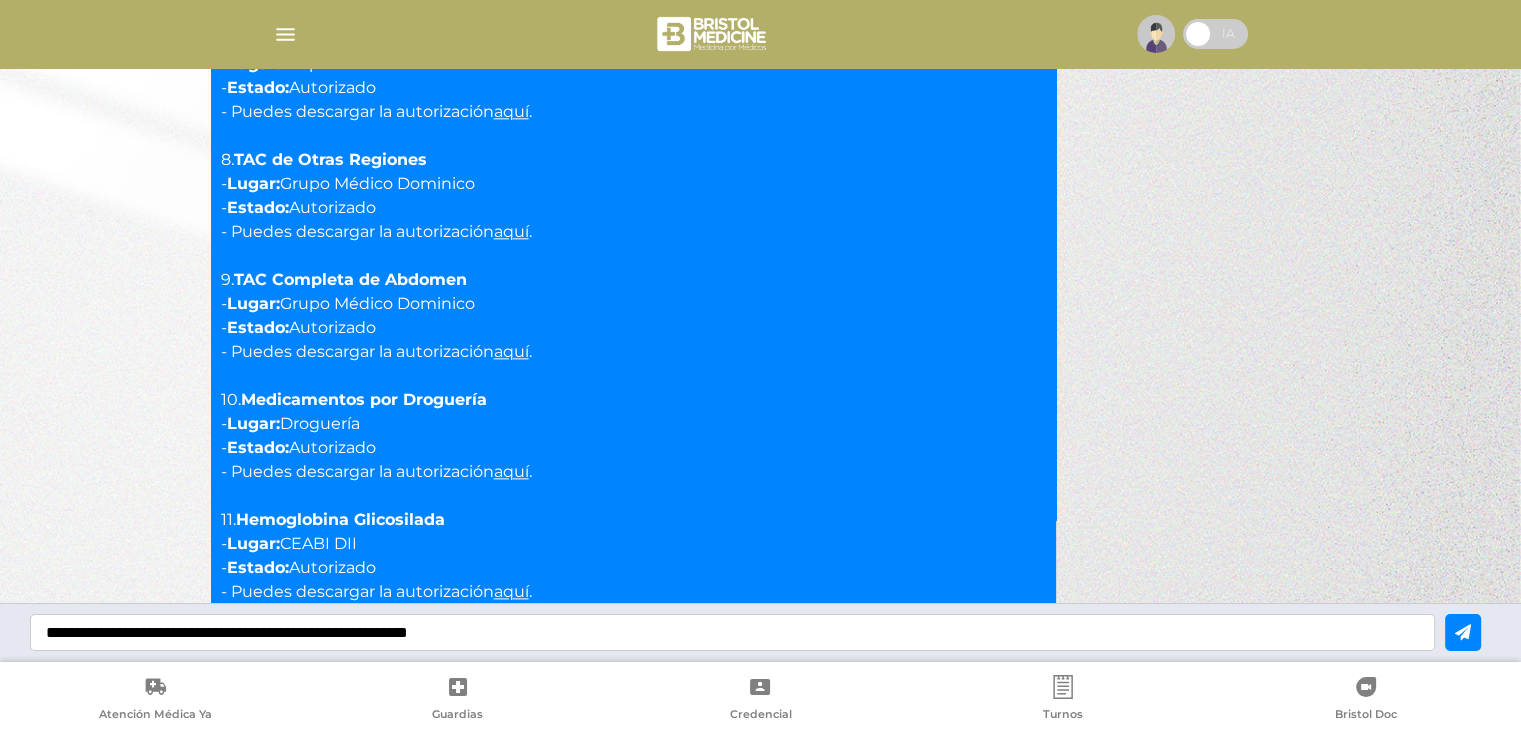 scroll, scrollTop: 2649, scrollLeft: 0, axis: vertical 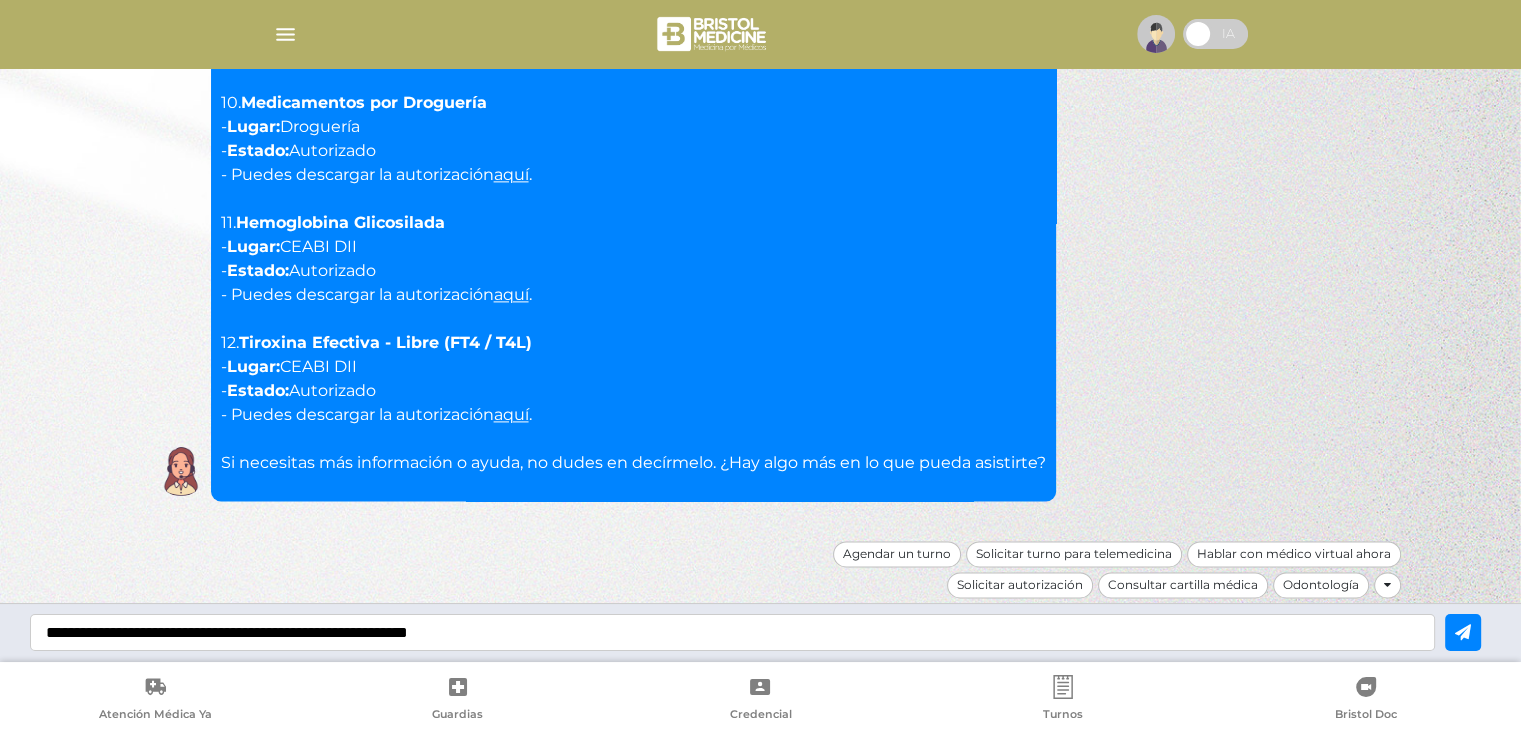 click on "**********" at bounding box center [732, 632] 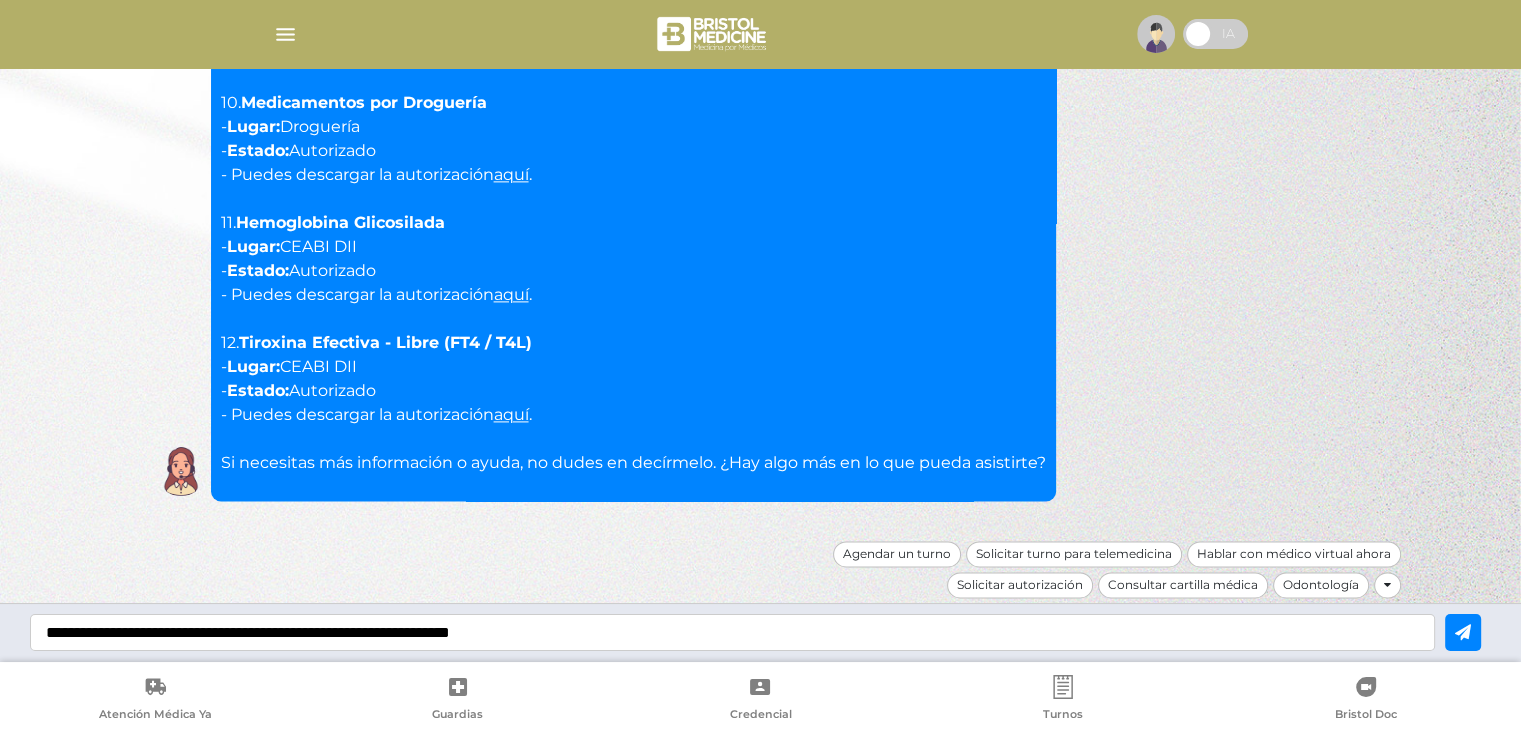 type on "**********" 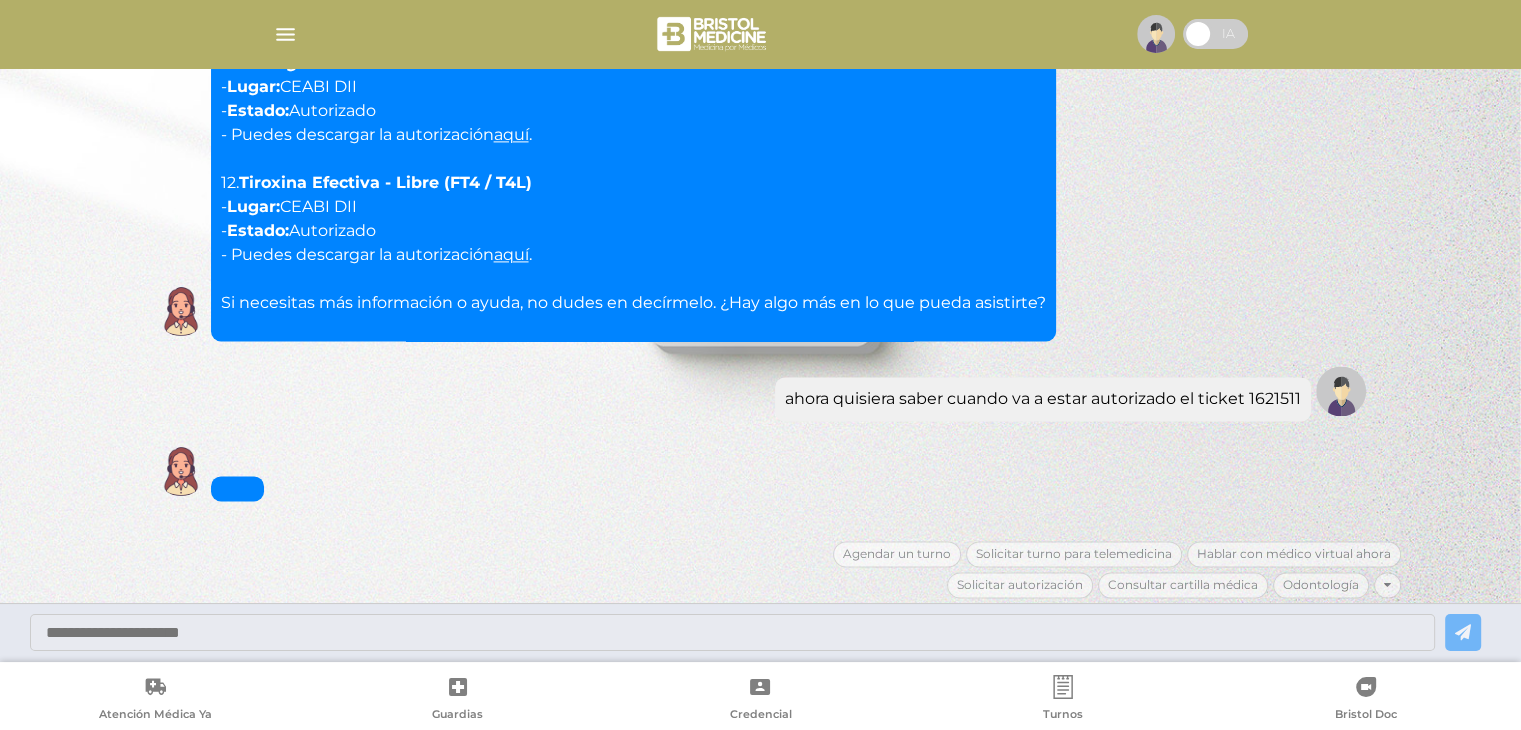 scroll, scrollTop: 2905, scrollLeft: 0, axis: vertical 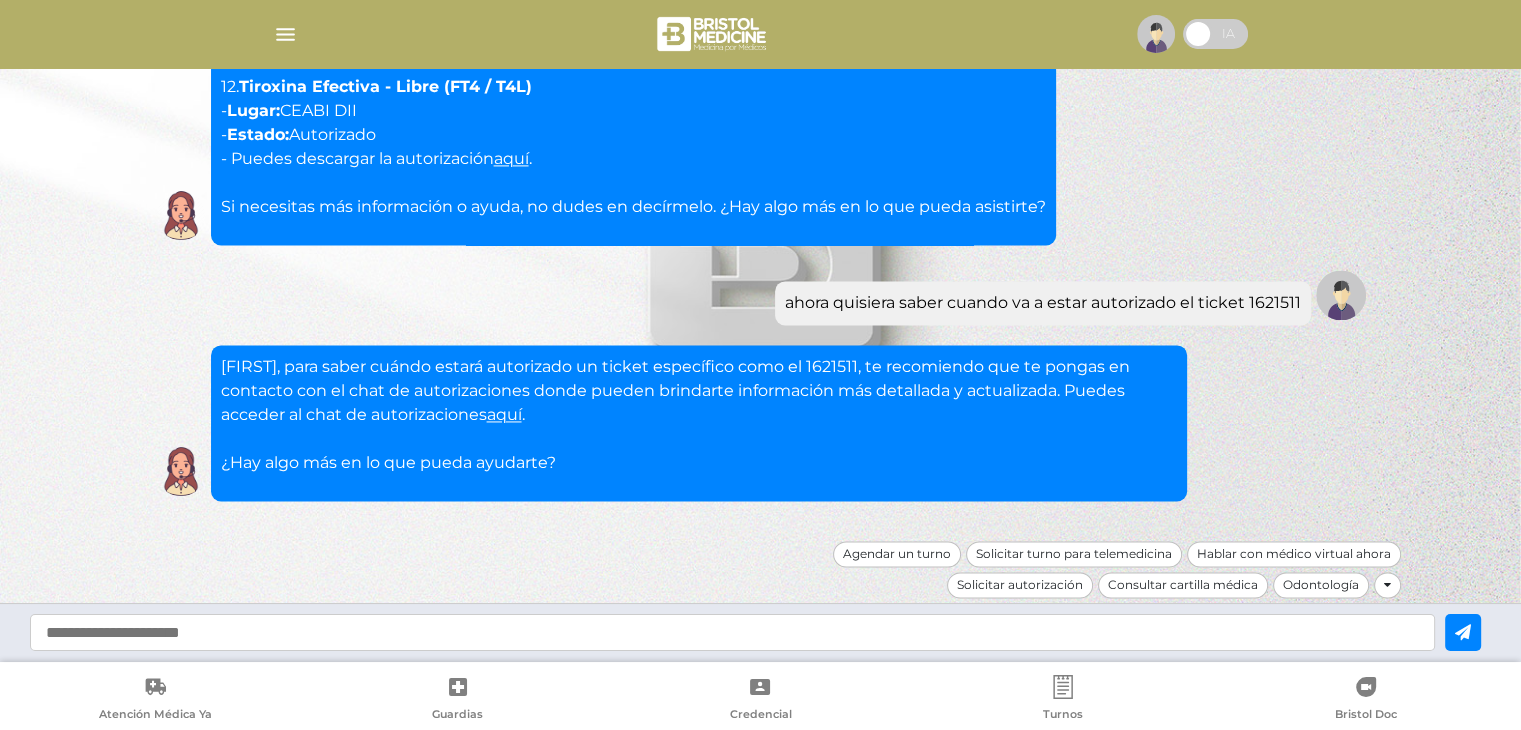 click at bounding box center (732, 632) 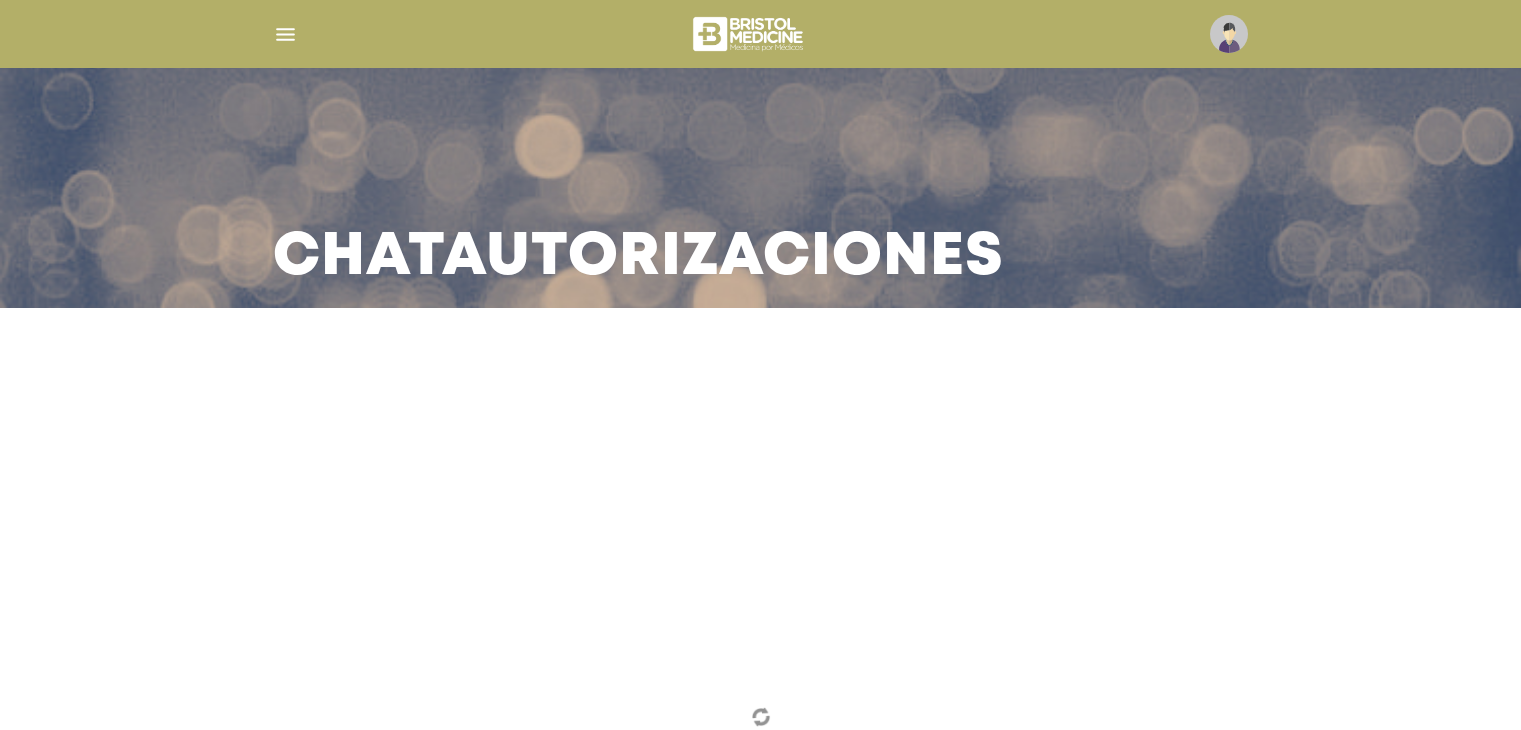 scroll, scrollTop: 0, scrollLeft: 0, axis: both 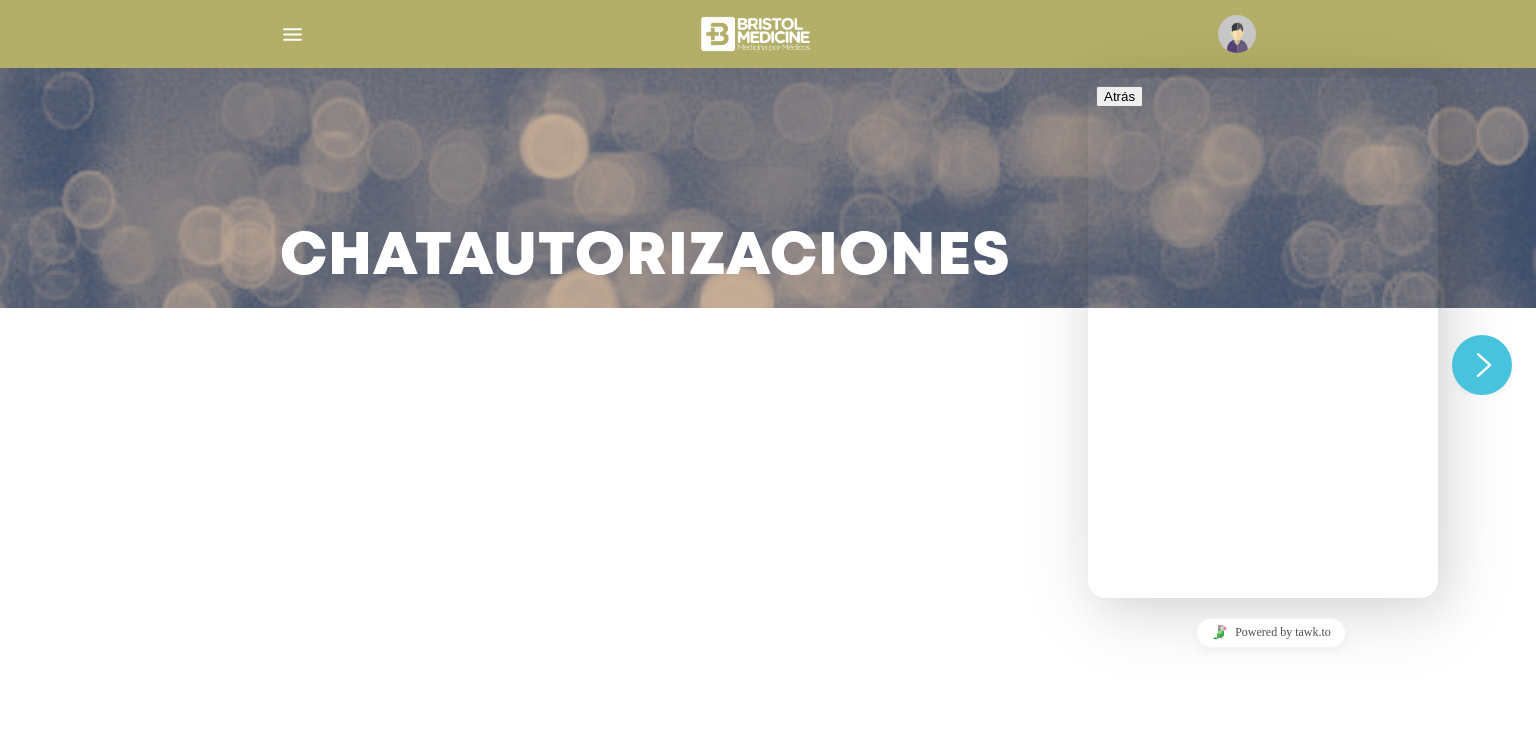 click on "We typically reply in a few minutes" at bounding box center [1263, 738] 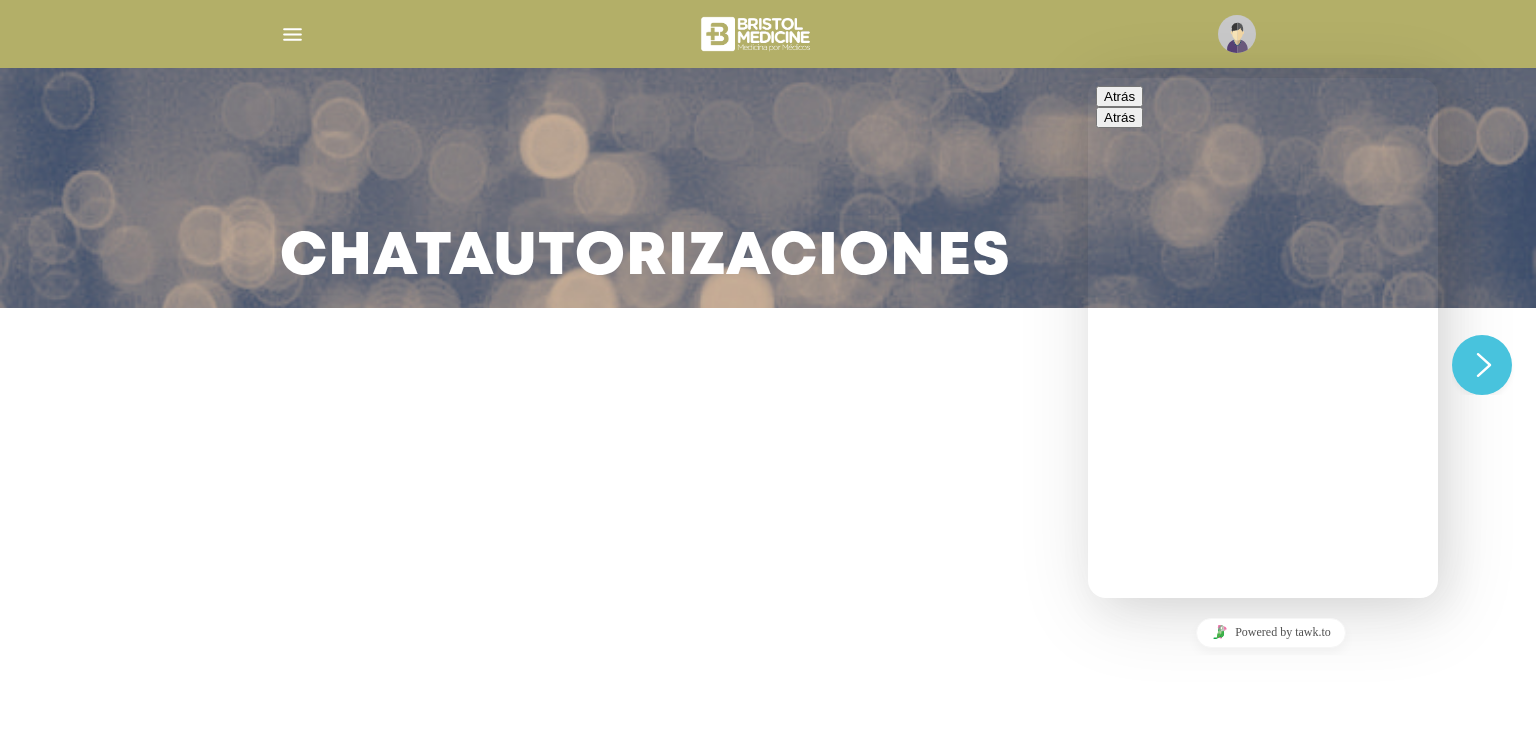 scroll, scrollTop: 300, scrollLeft: 0, axis: vertical 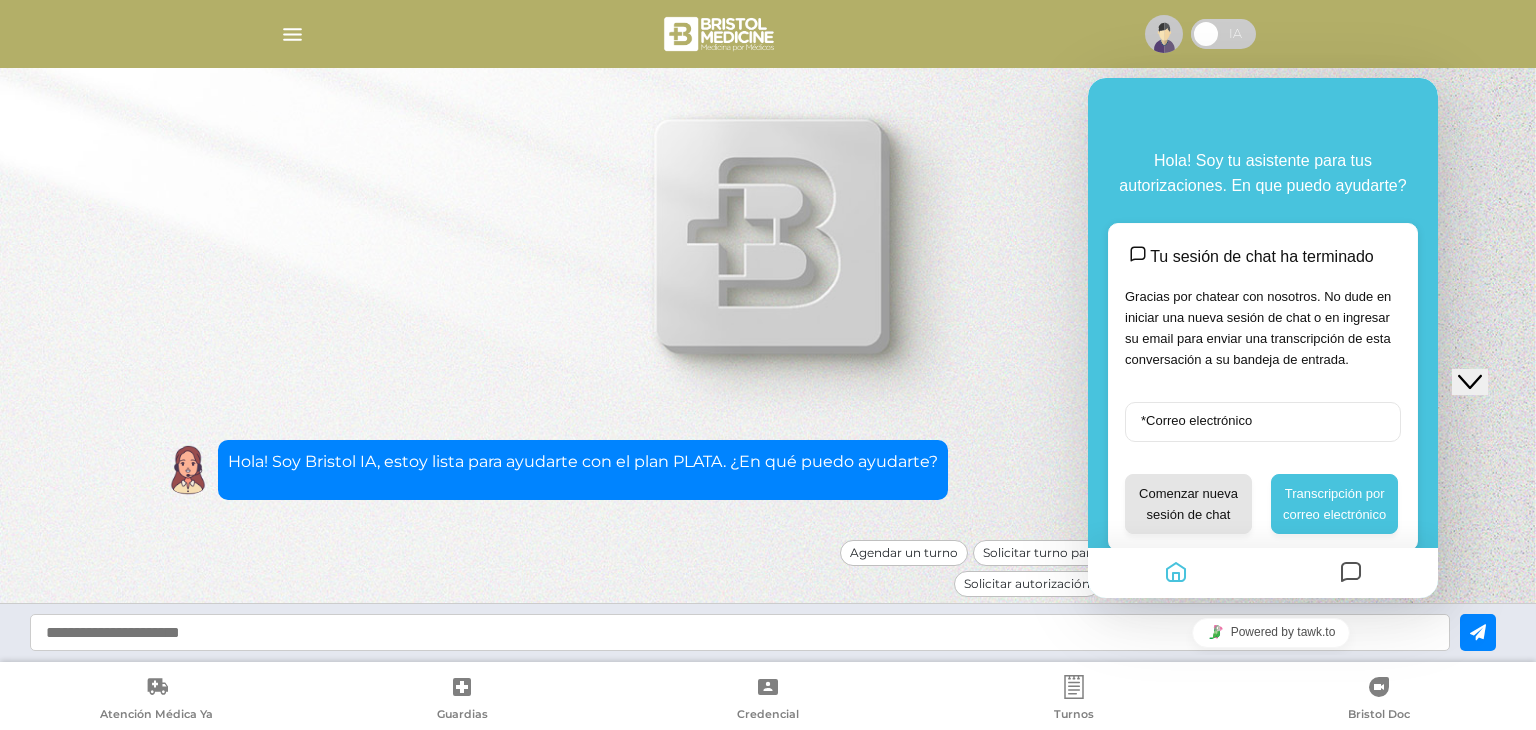click at bounding box center (768, 632) 